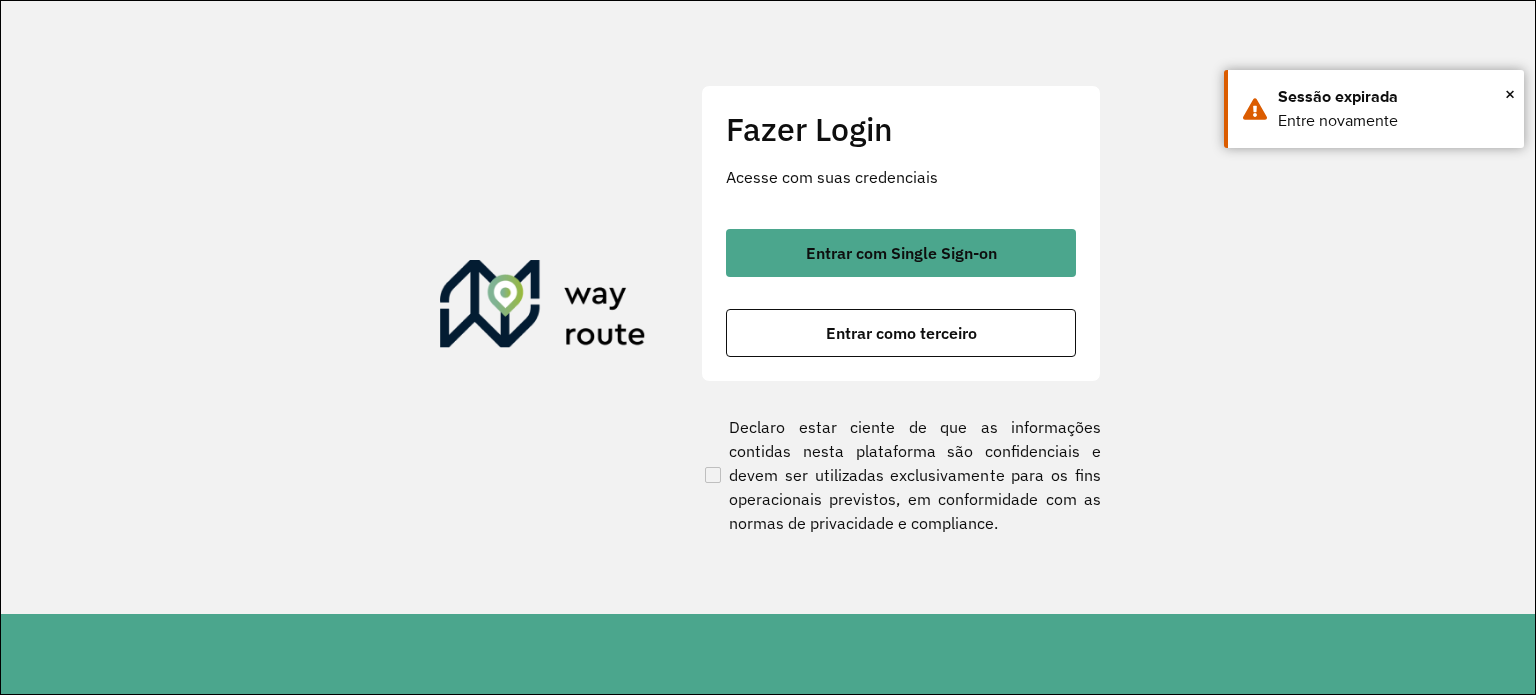 scroll, scrollTop: 0, scrollLeft: 0, axis: both 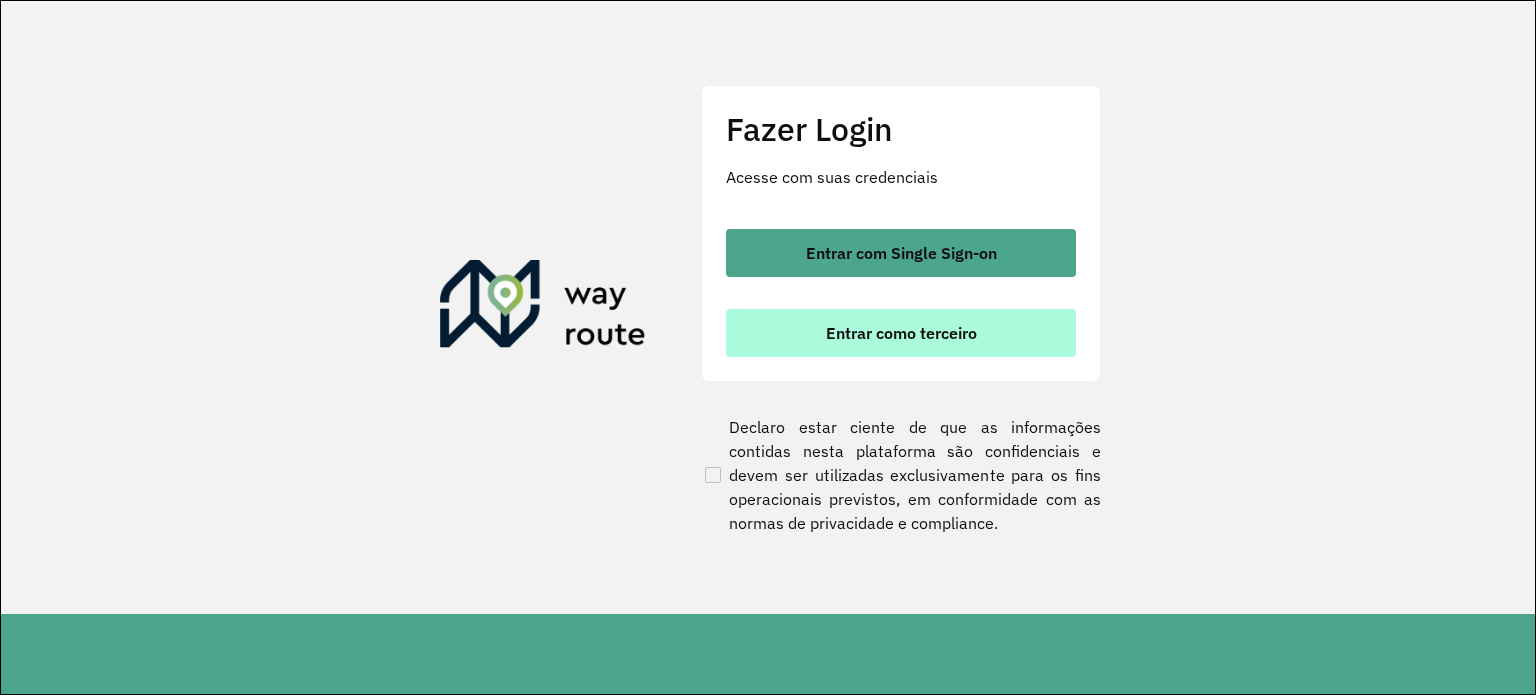click on "Entrar como terceiro" at bounding box center [901, 333] 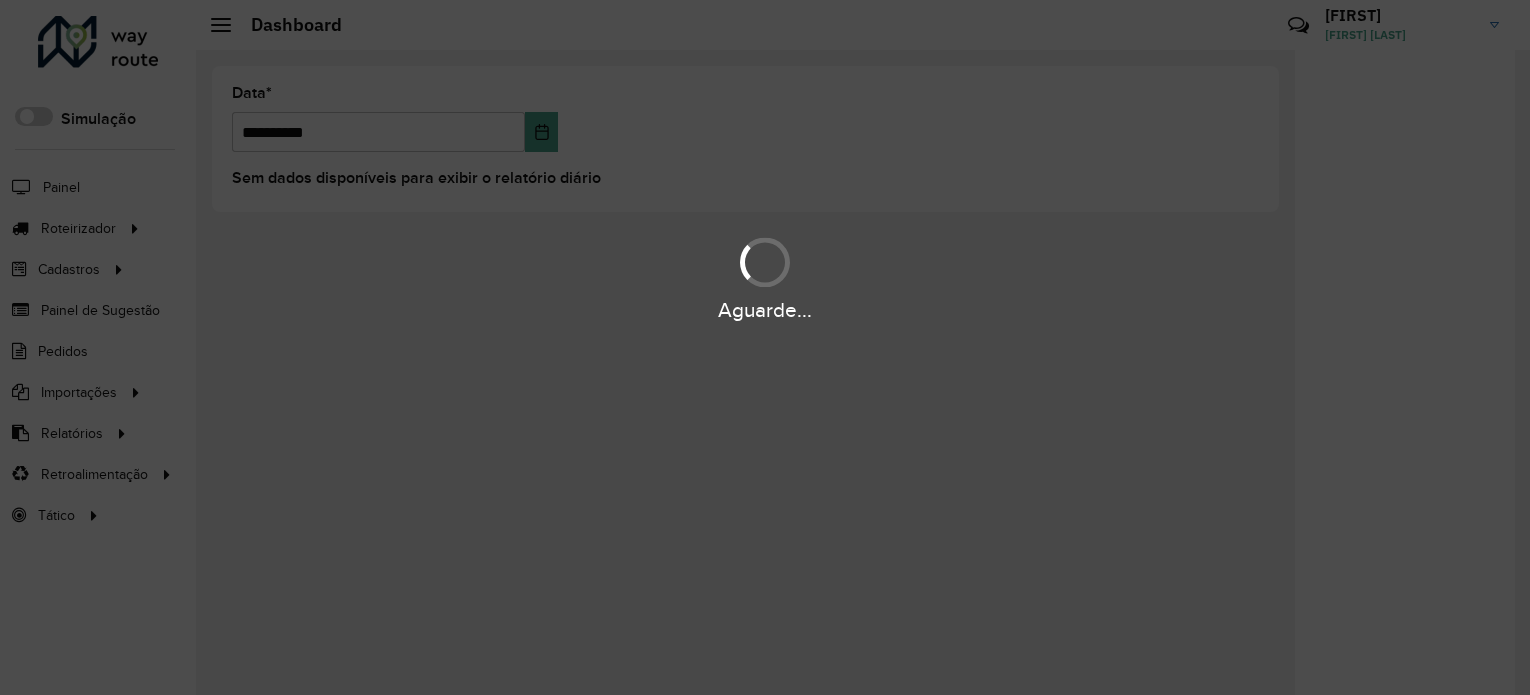 scroll, scrollTop: 0, scrollLeft: 0, axis: both 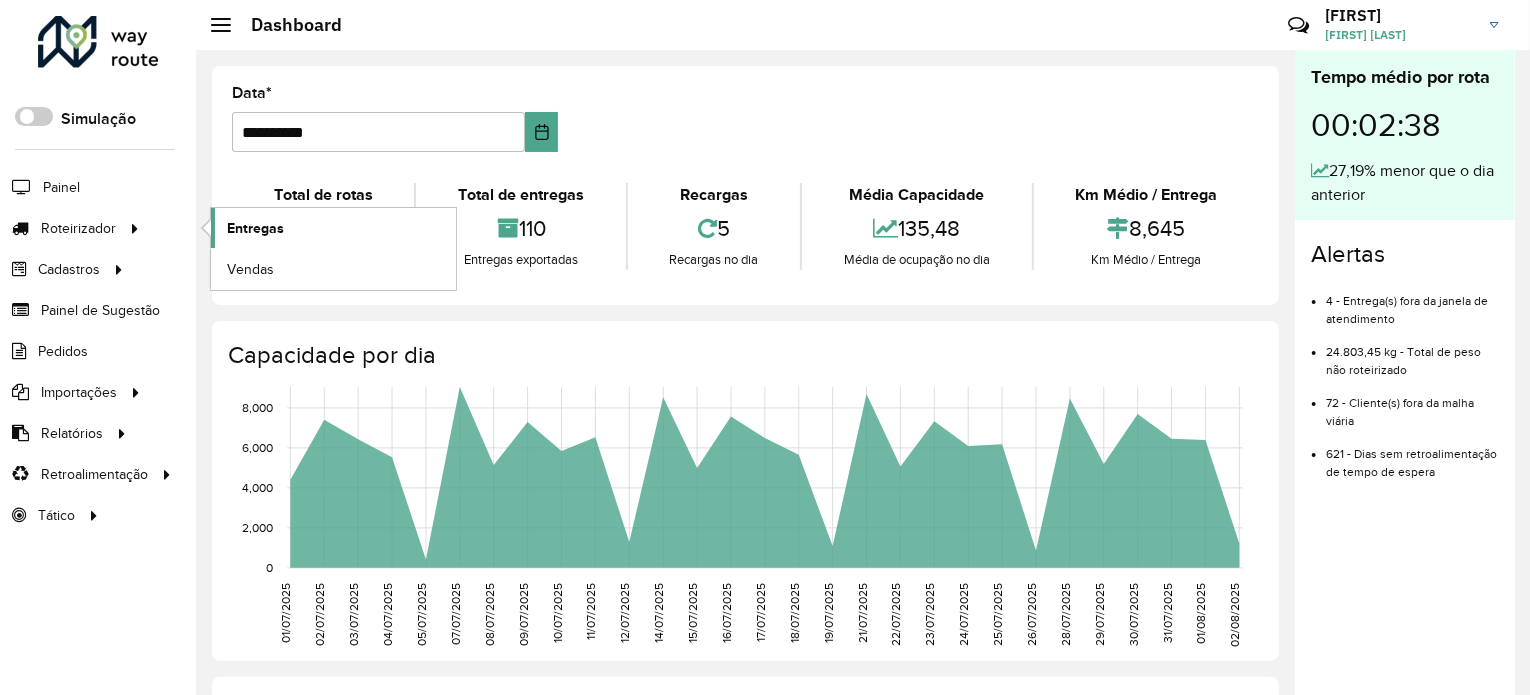 click on "Entregas" 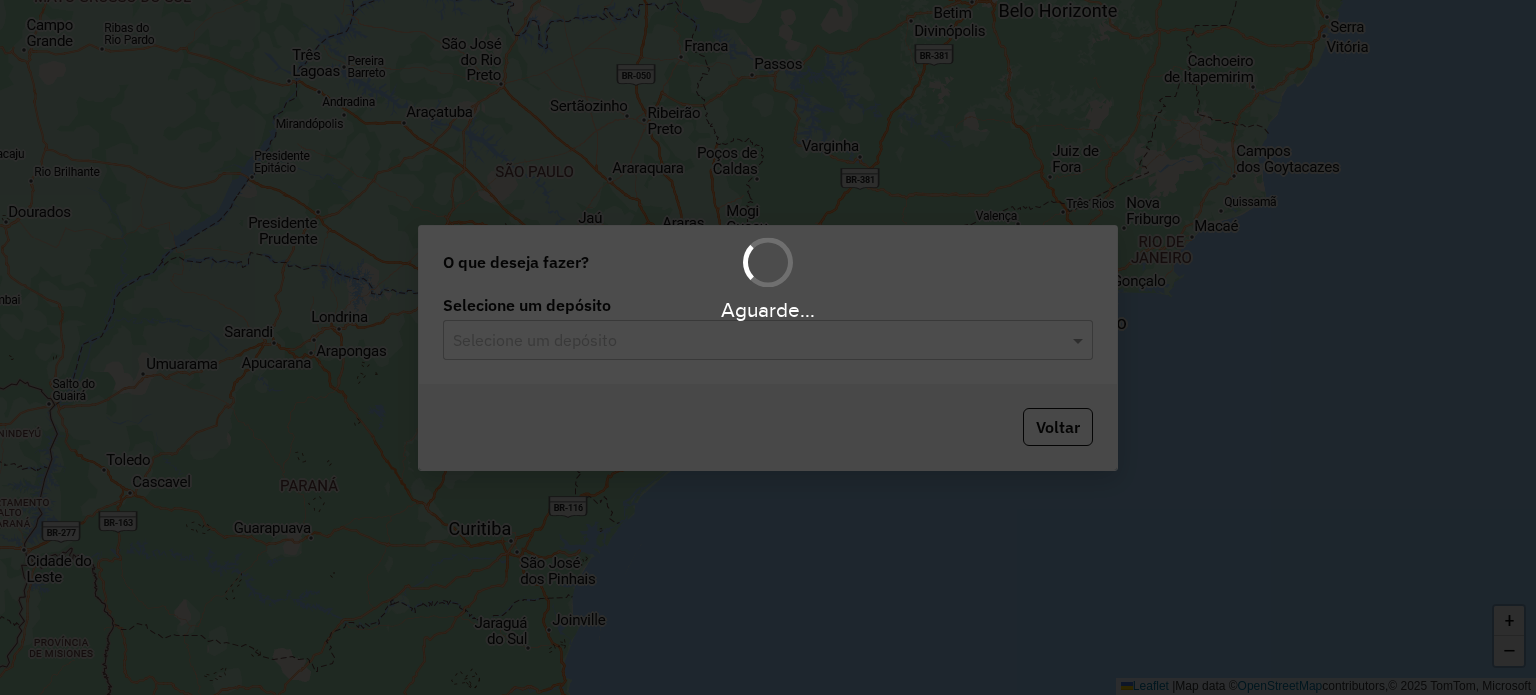 scroll, scrollTop: 0, scrollLeft: 0, axis: both 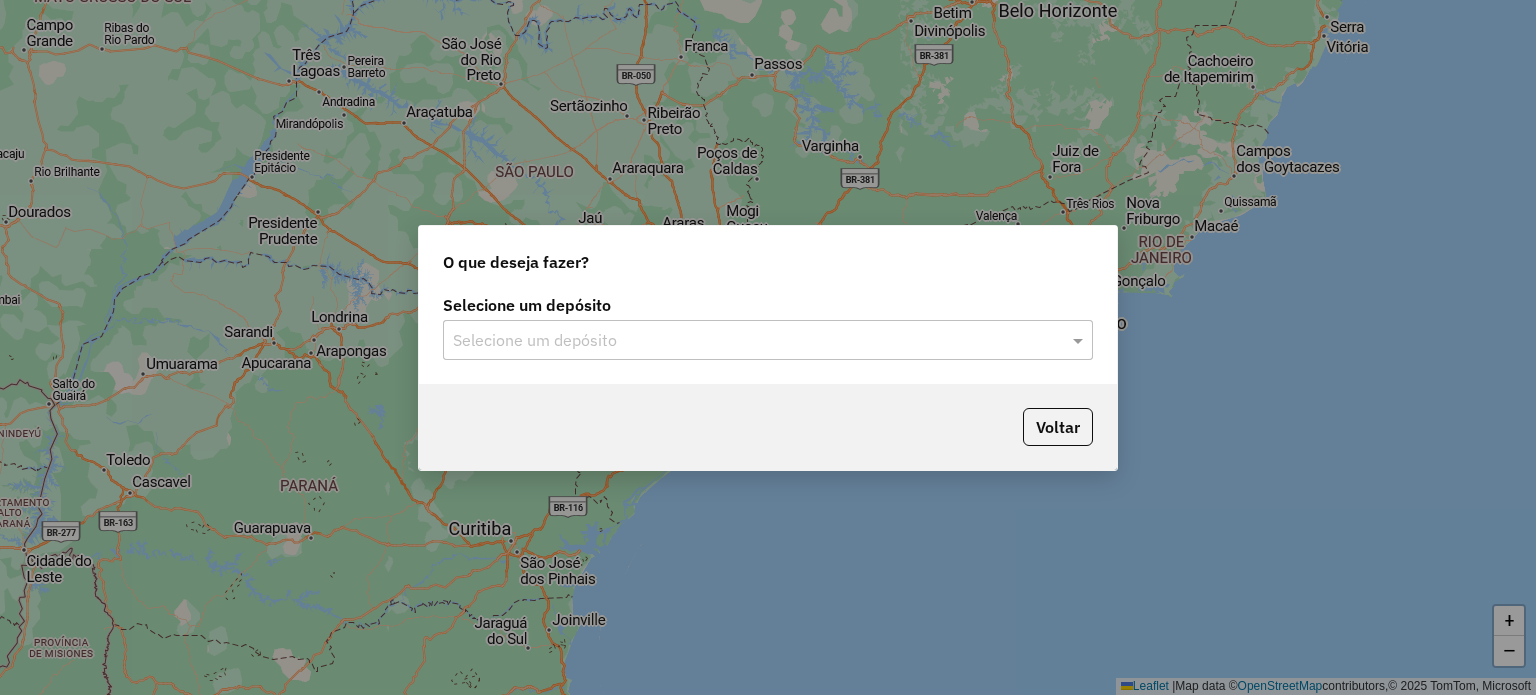 click 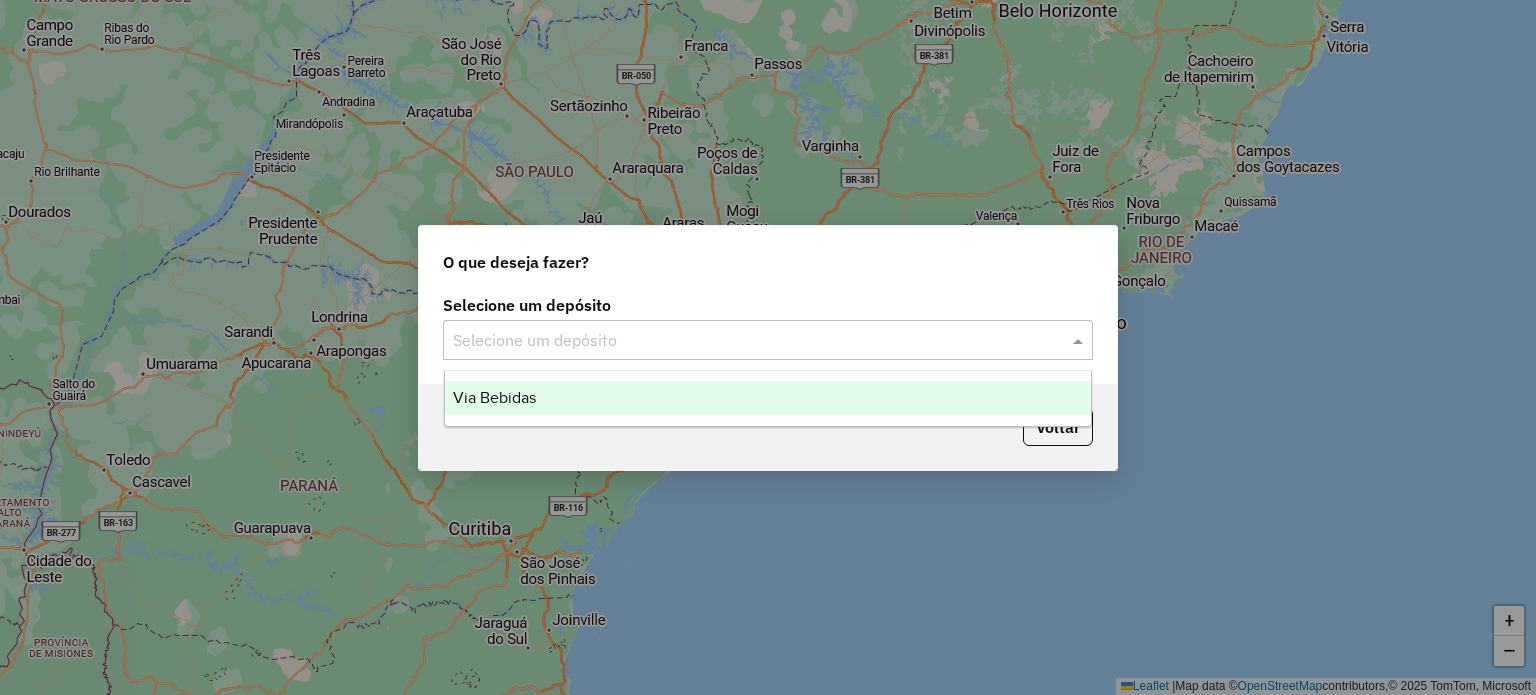 click on "Via Bebidas" at bounding box center [768, 398] 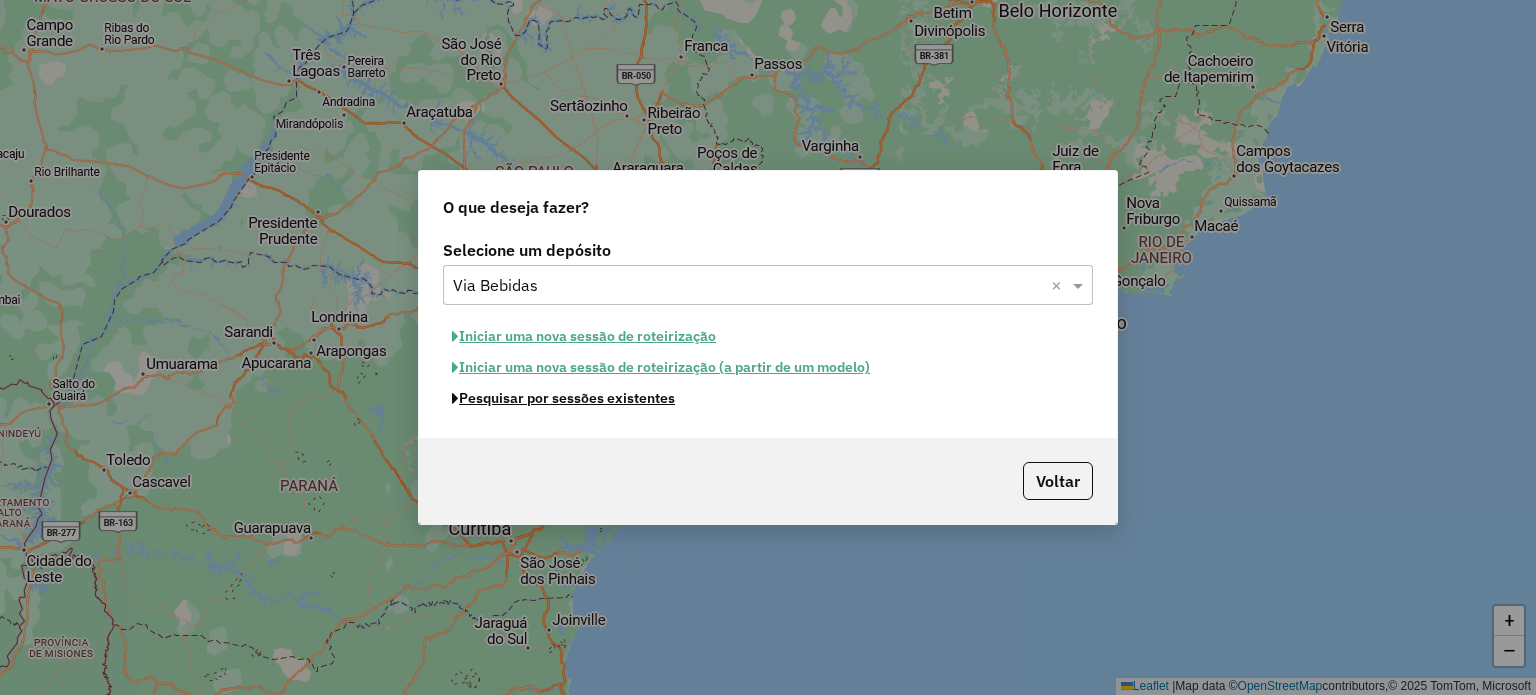 click on "Pesquisar por sessões existentes" 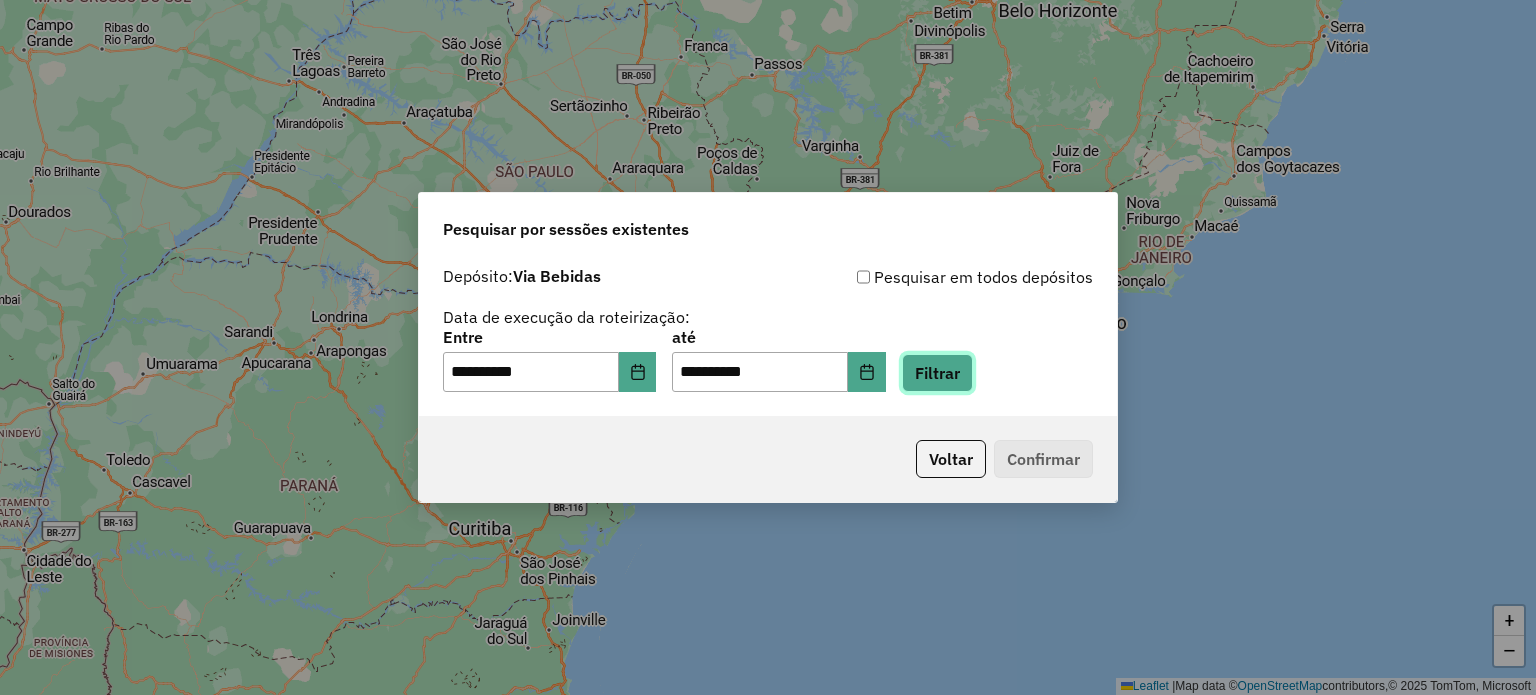 click on "Filtrar" 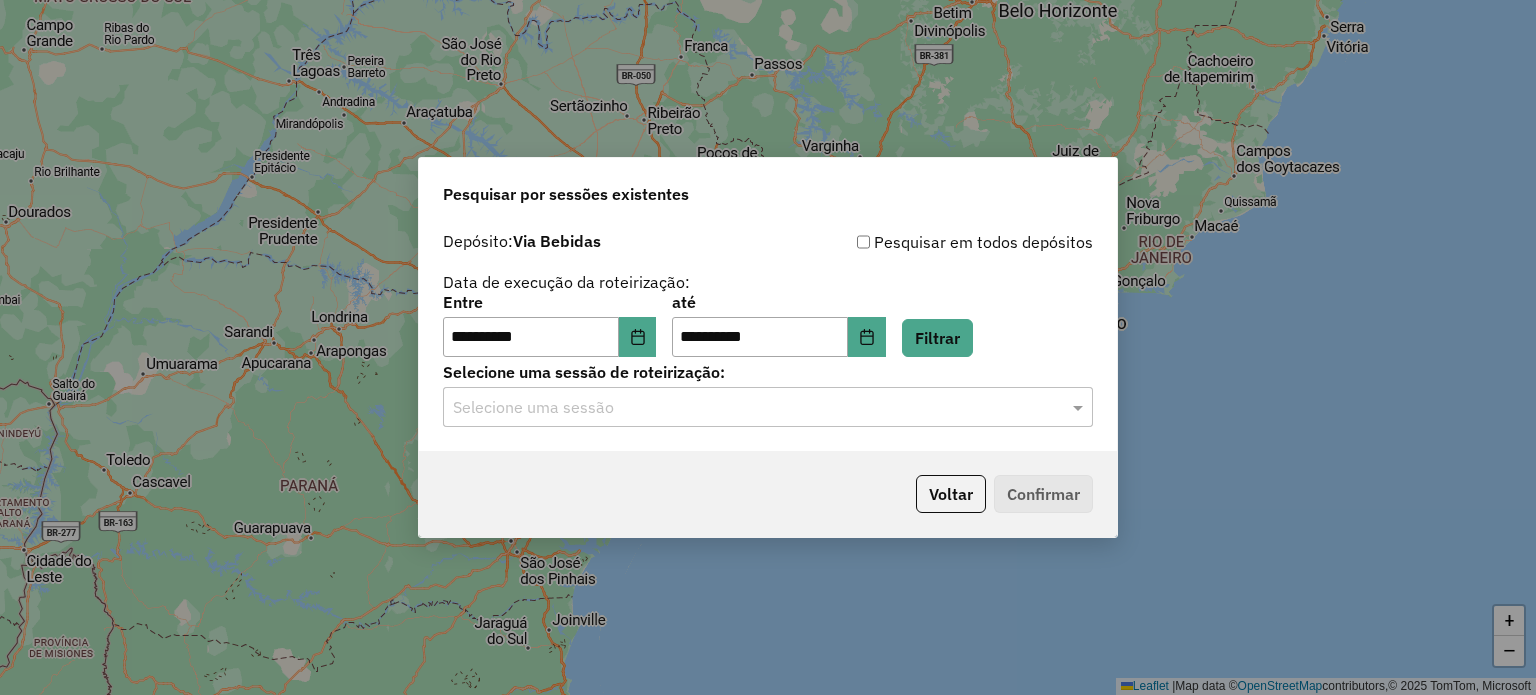 click 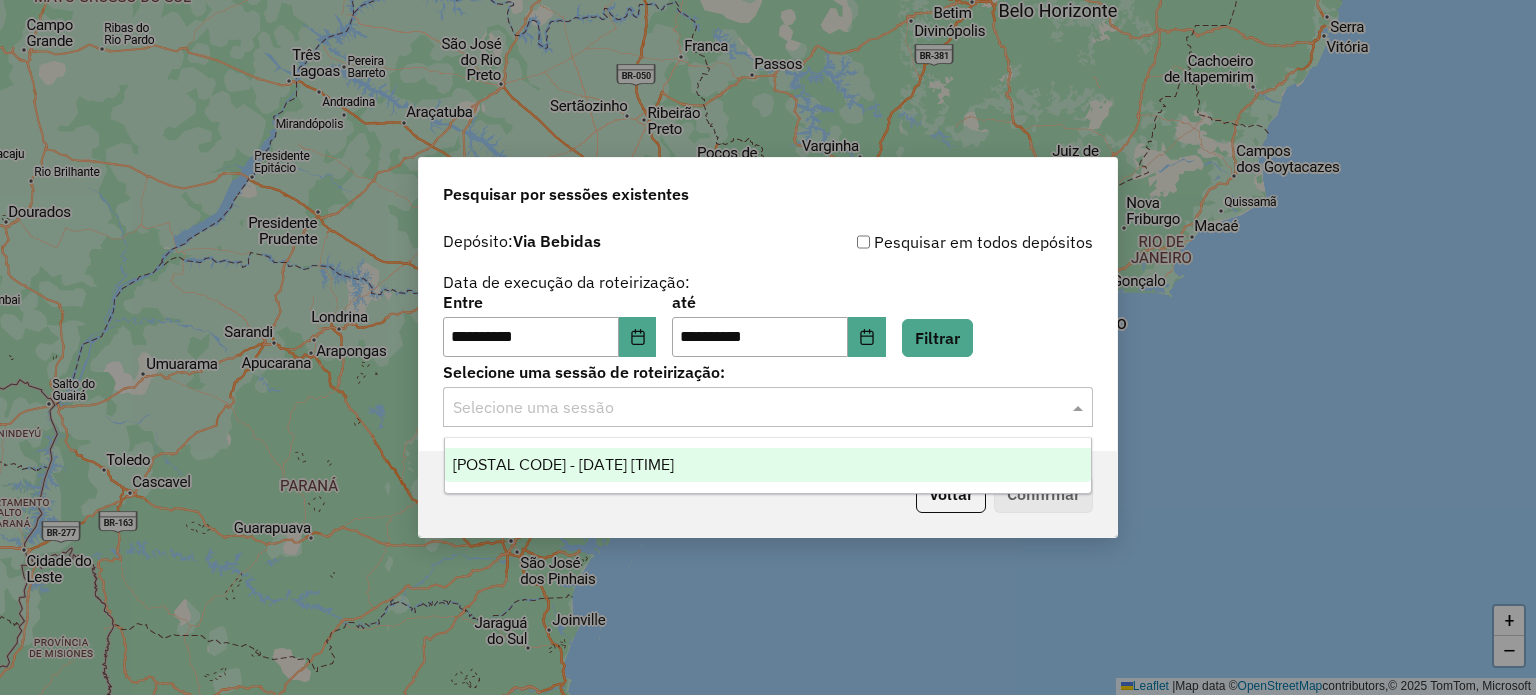 click on "974058 - 02/08/2025 18:30" at bounding box center [563, 464] 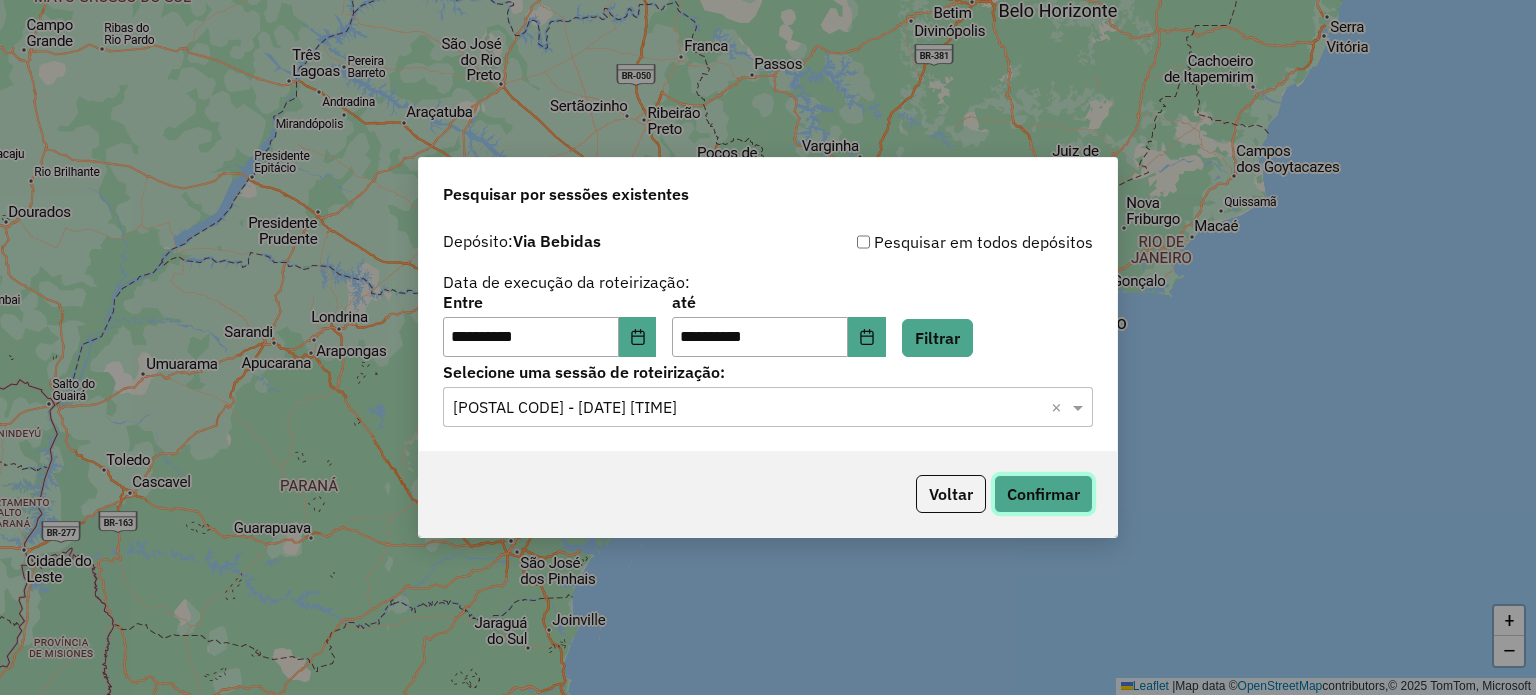 click on "Confirmar" 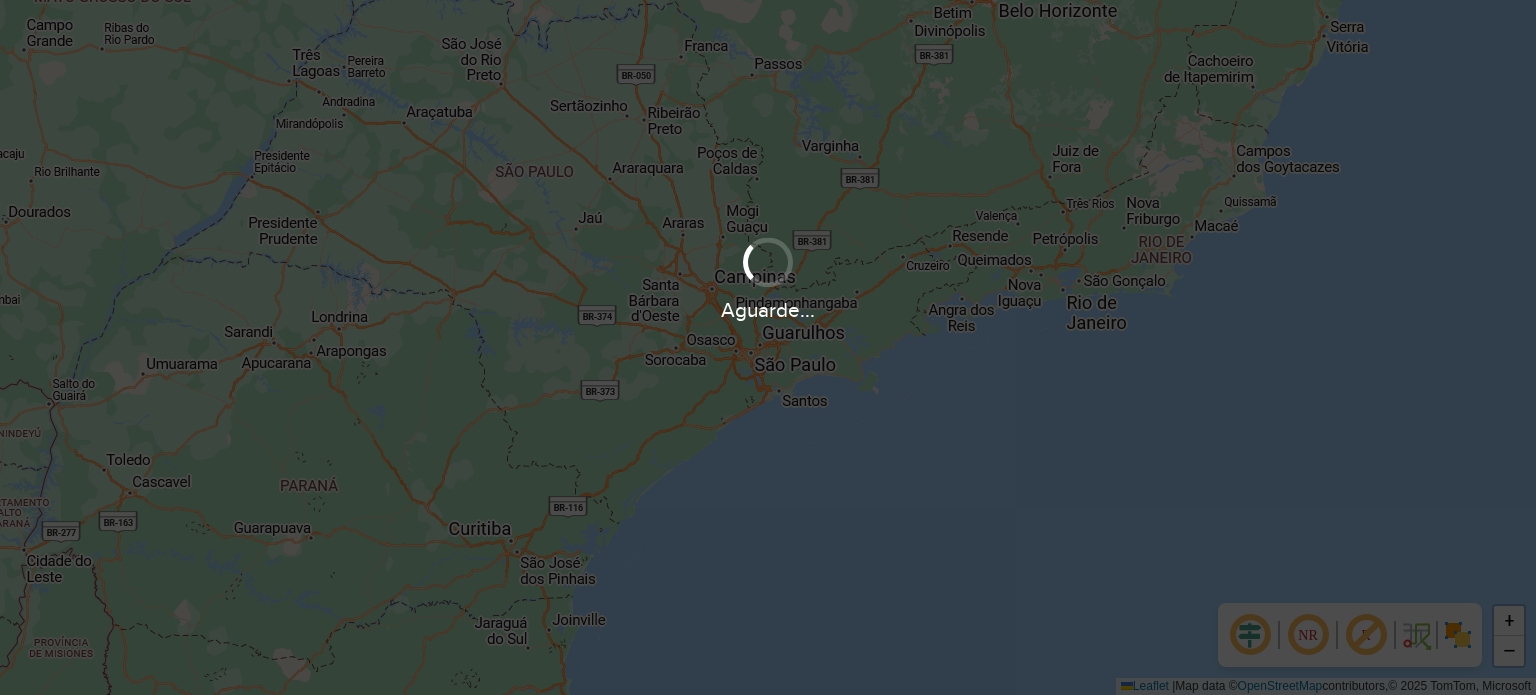 scroll, scrollTop: 0, scrollLeft: 0, axis: both 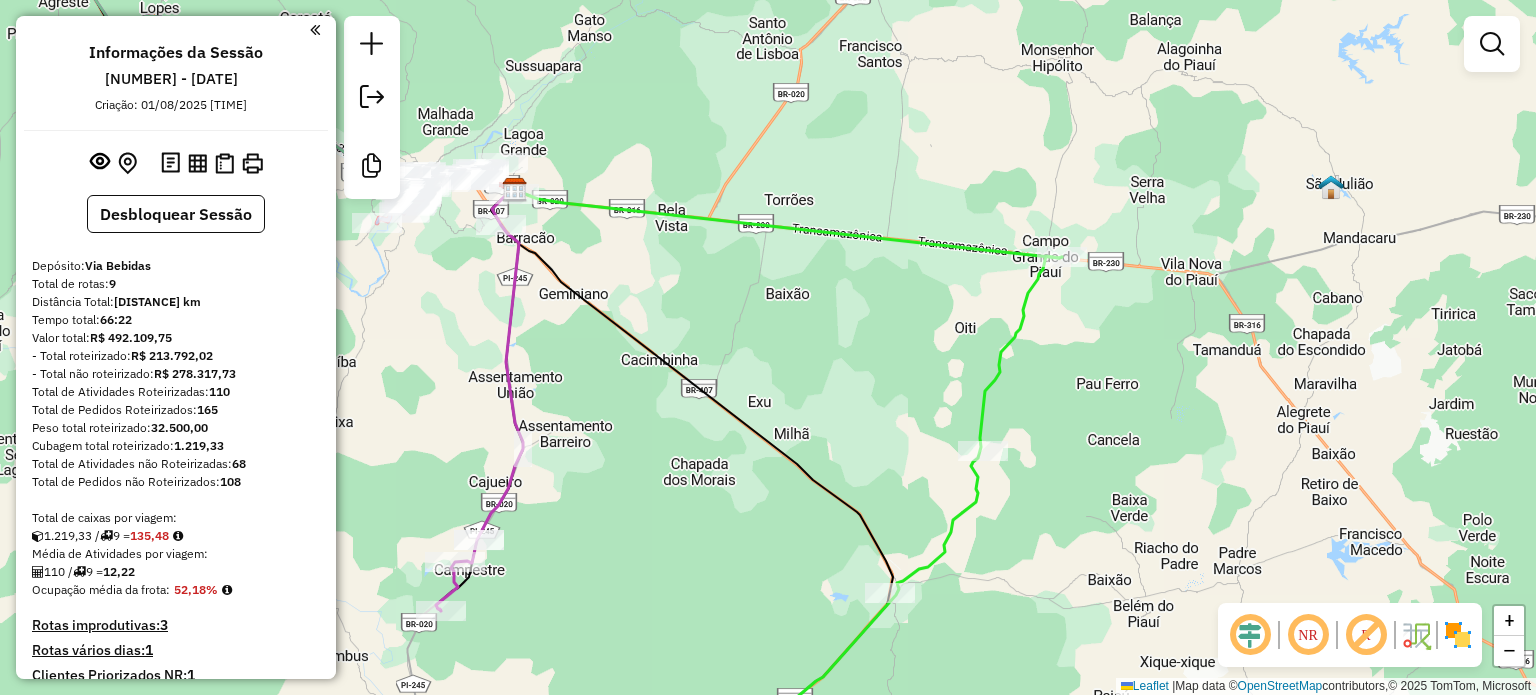 drag, startPoint x: 1022, startPoint y: 425, endPoint x: 1091, endPoint y: 317, distance: 128.16005 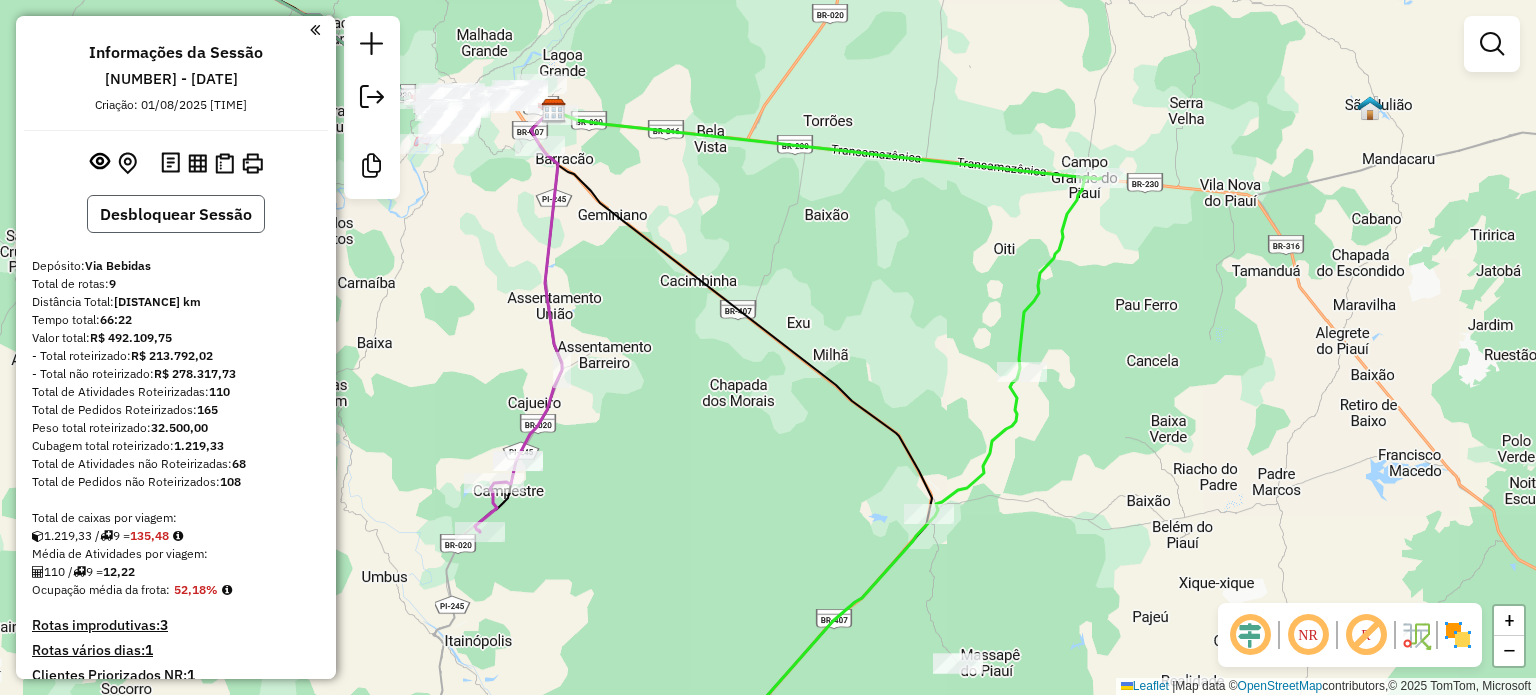 click on "Desbloquear Sessão" at bounding box center (176, 214) 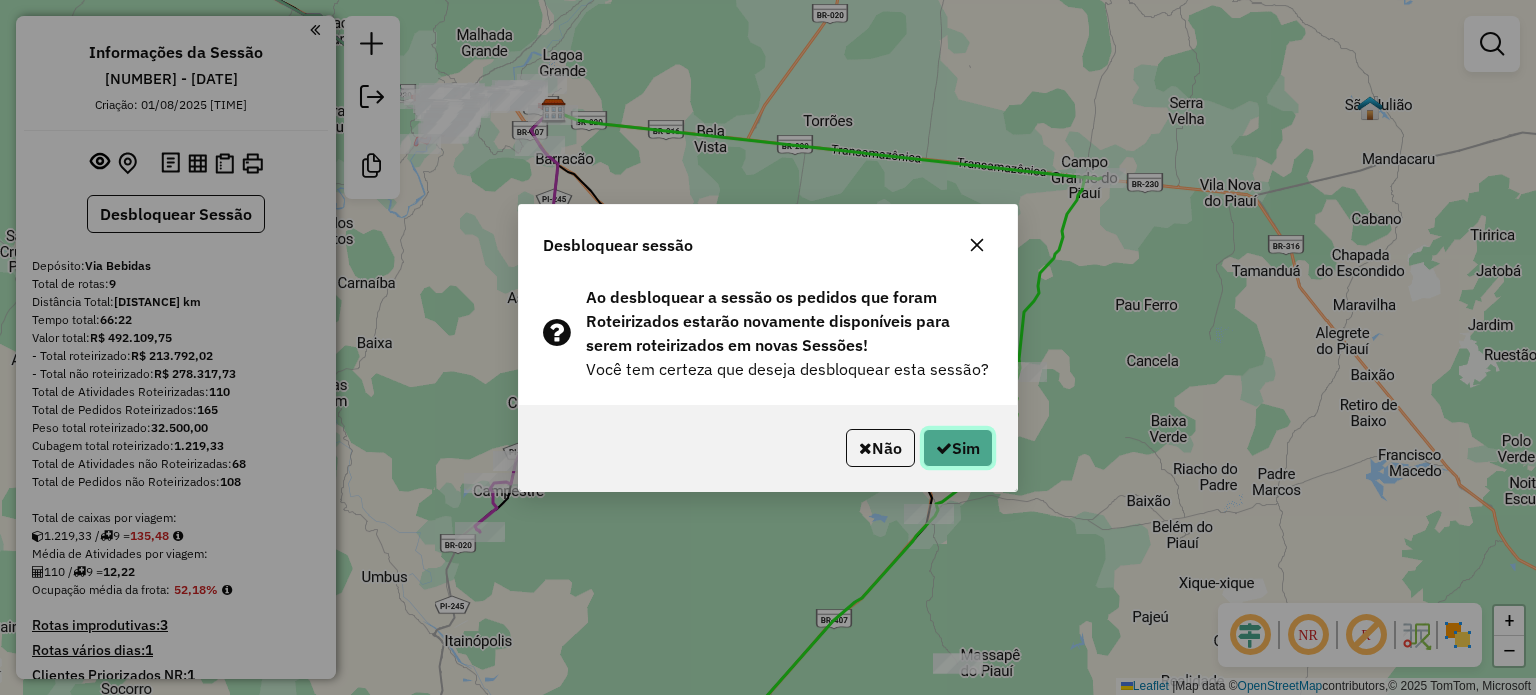 click on "Sim" 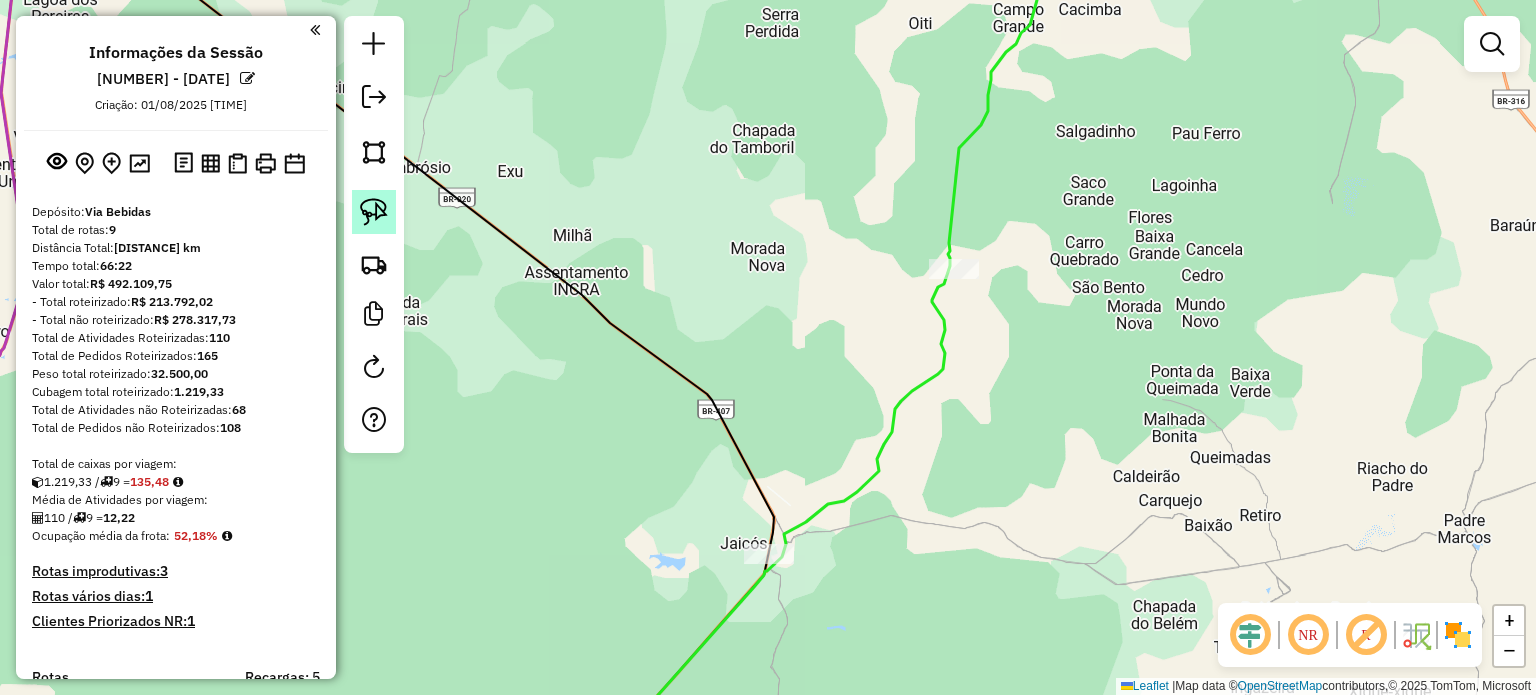click 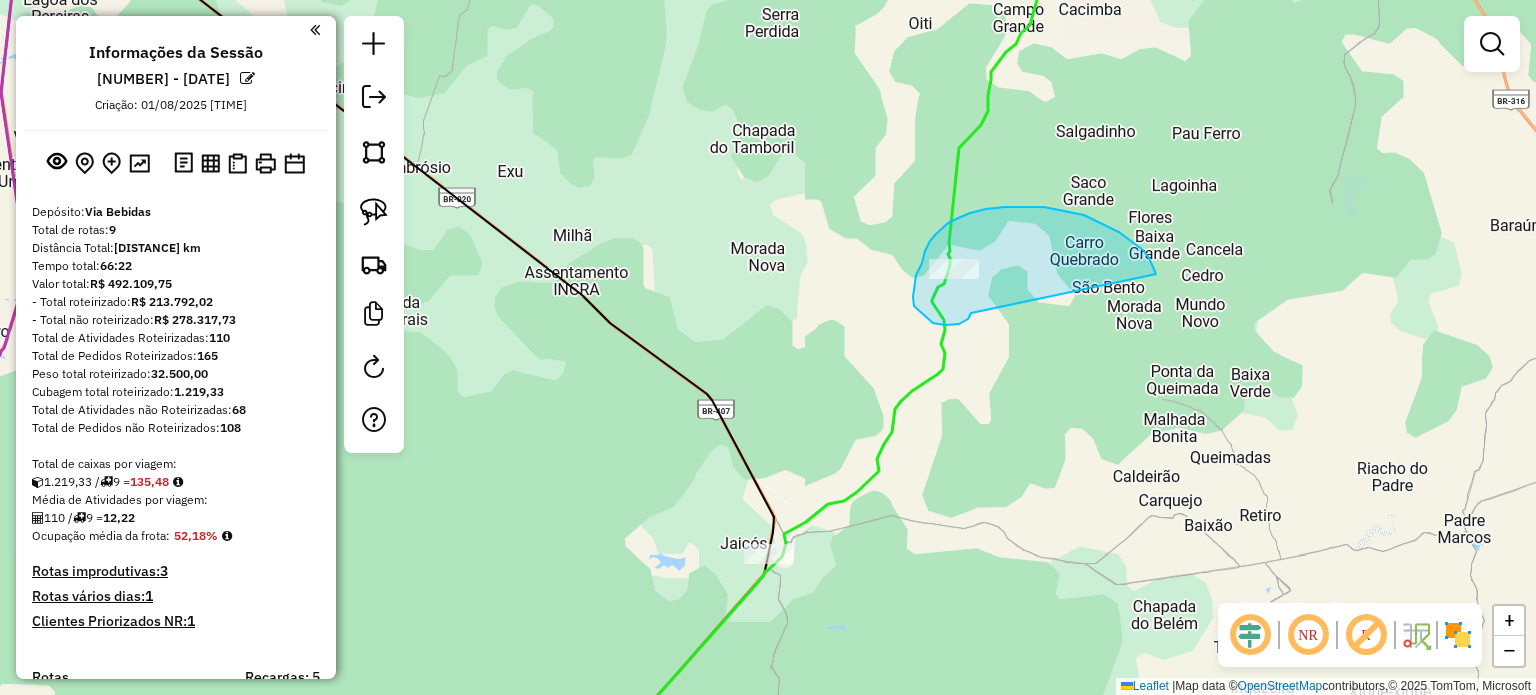 drag, startPoint x: 1156, startPoint y: 274, endPoint x: 972, endPoint y: 311, distance: 187.68324 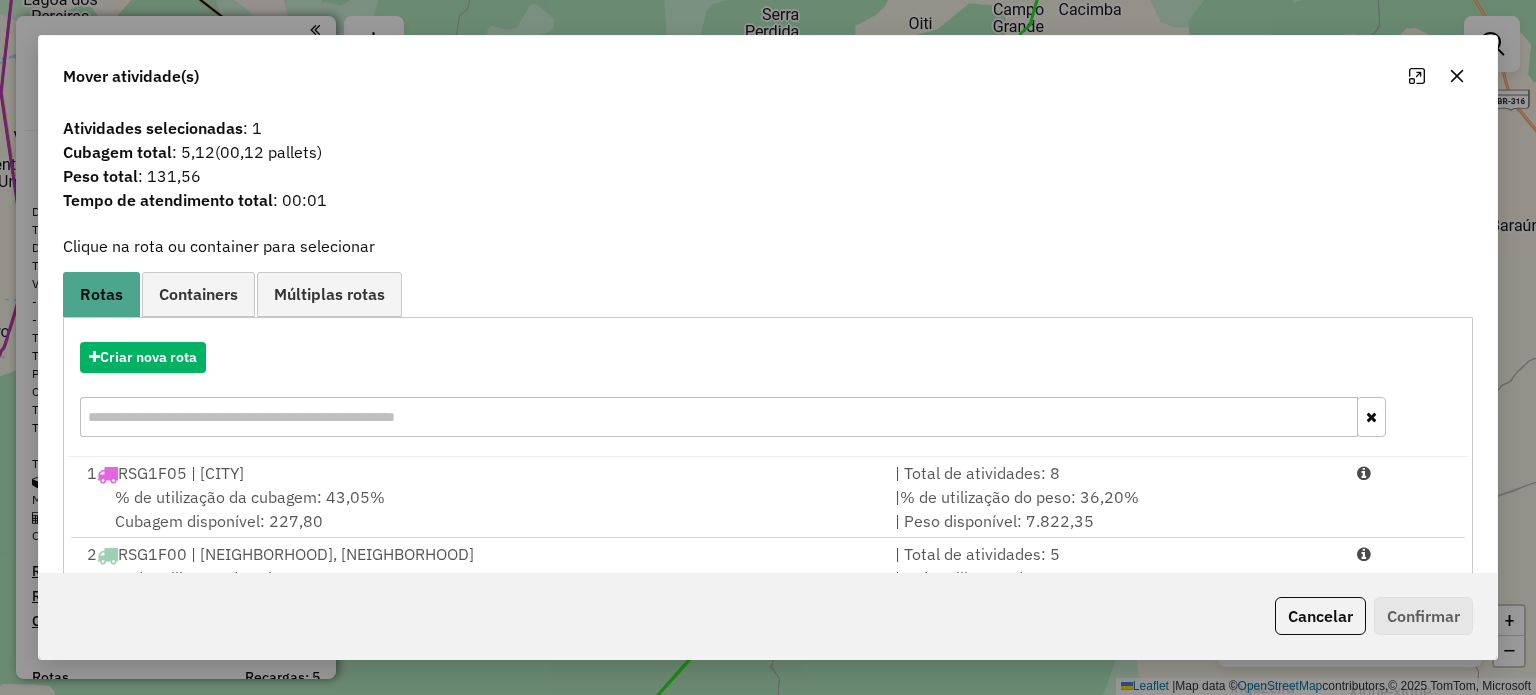 click 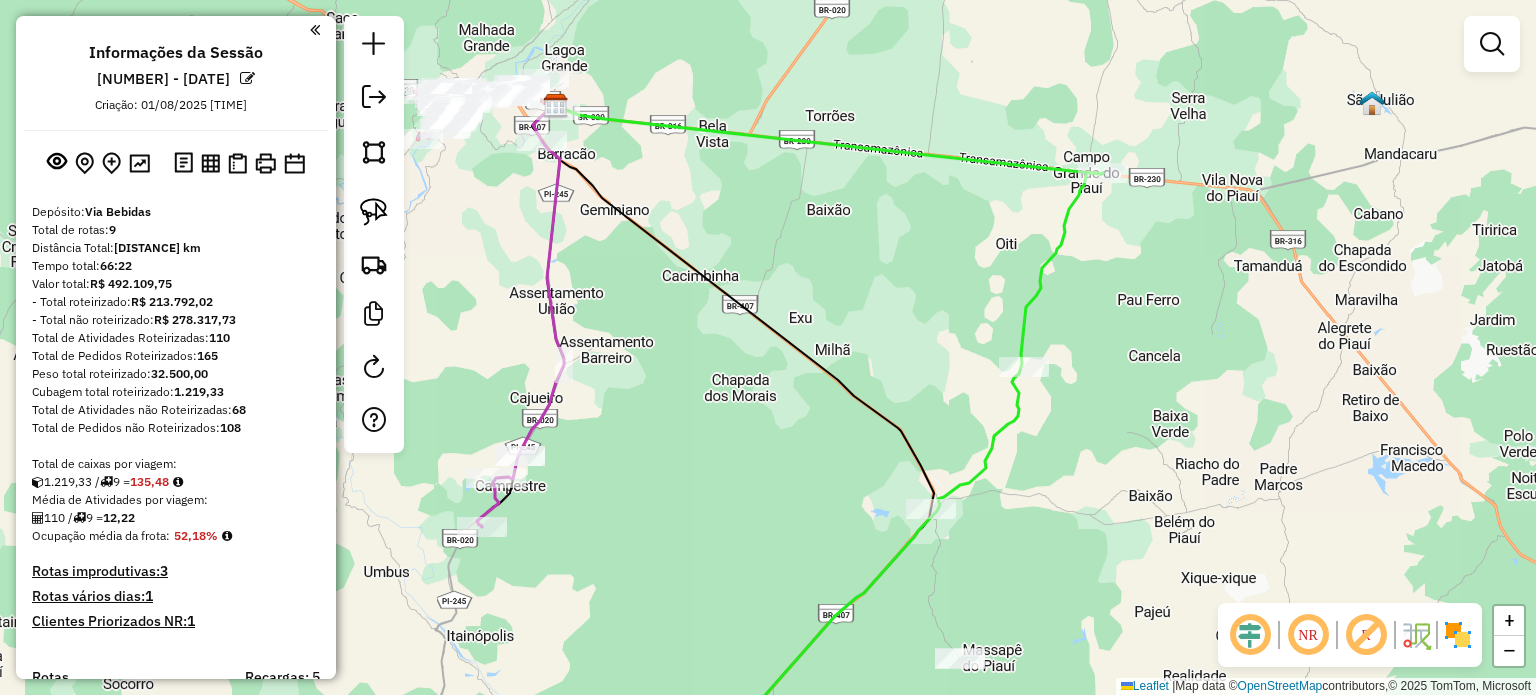 drag, startPoint x: 1127, startPoint y: 178, endPoint x: 1132, endPoint y: 291, distance: 113.110565 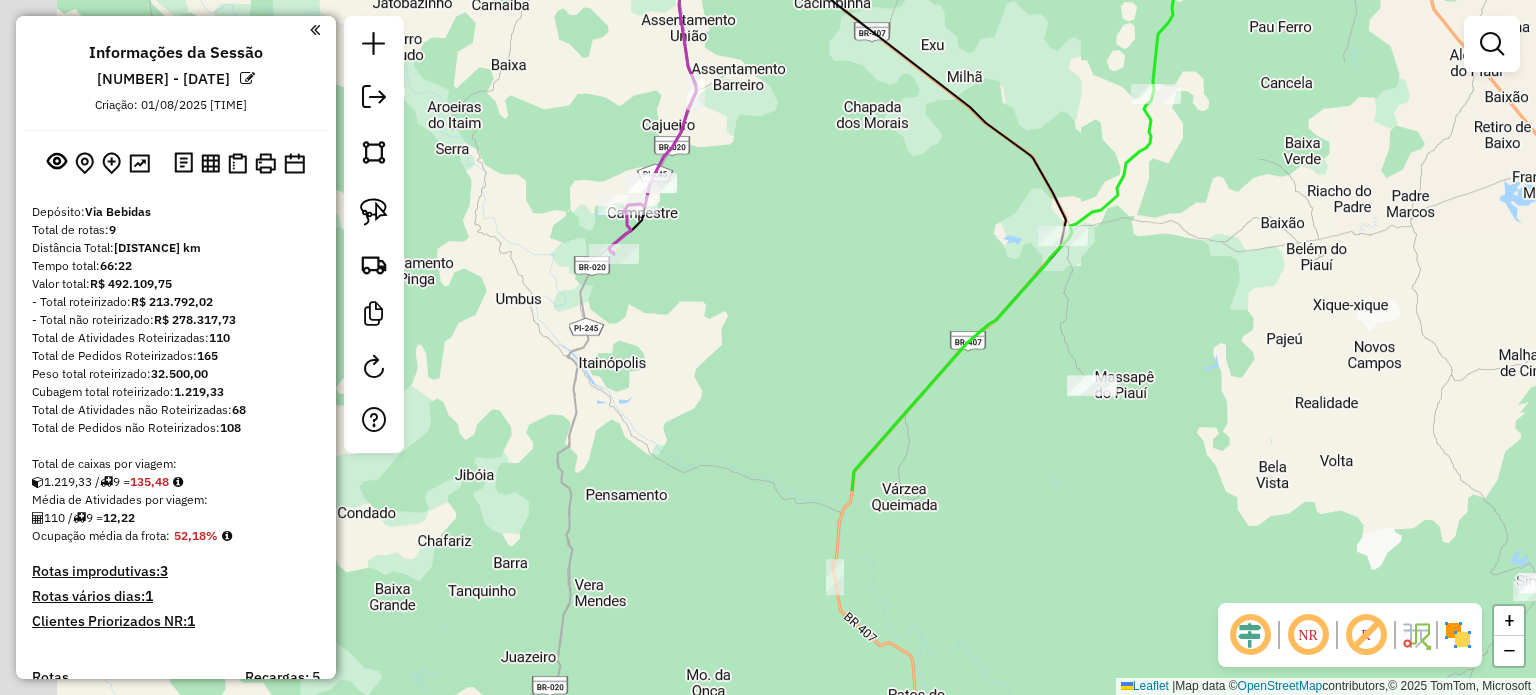 drag, startPoint x: 1097, startPoint y: 387, endPoint x: 1238, endPoint y: 94, distance: 325.1615 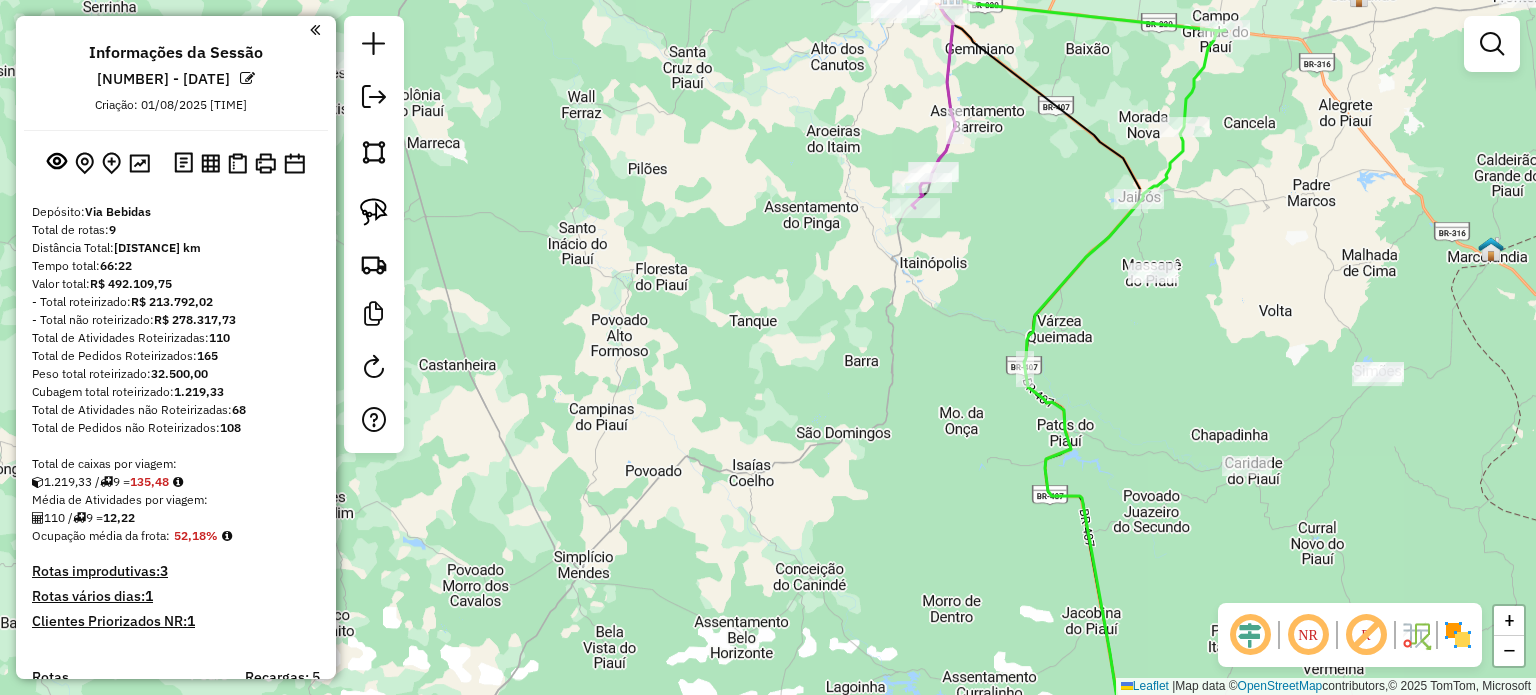drag, startPoint x: 1165, startPoint y: 542, endPoint x: 1078, endPoint y: 154, distance: 397.63425 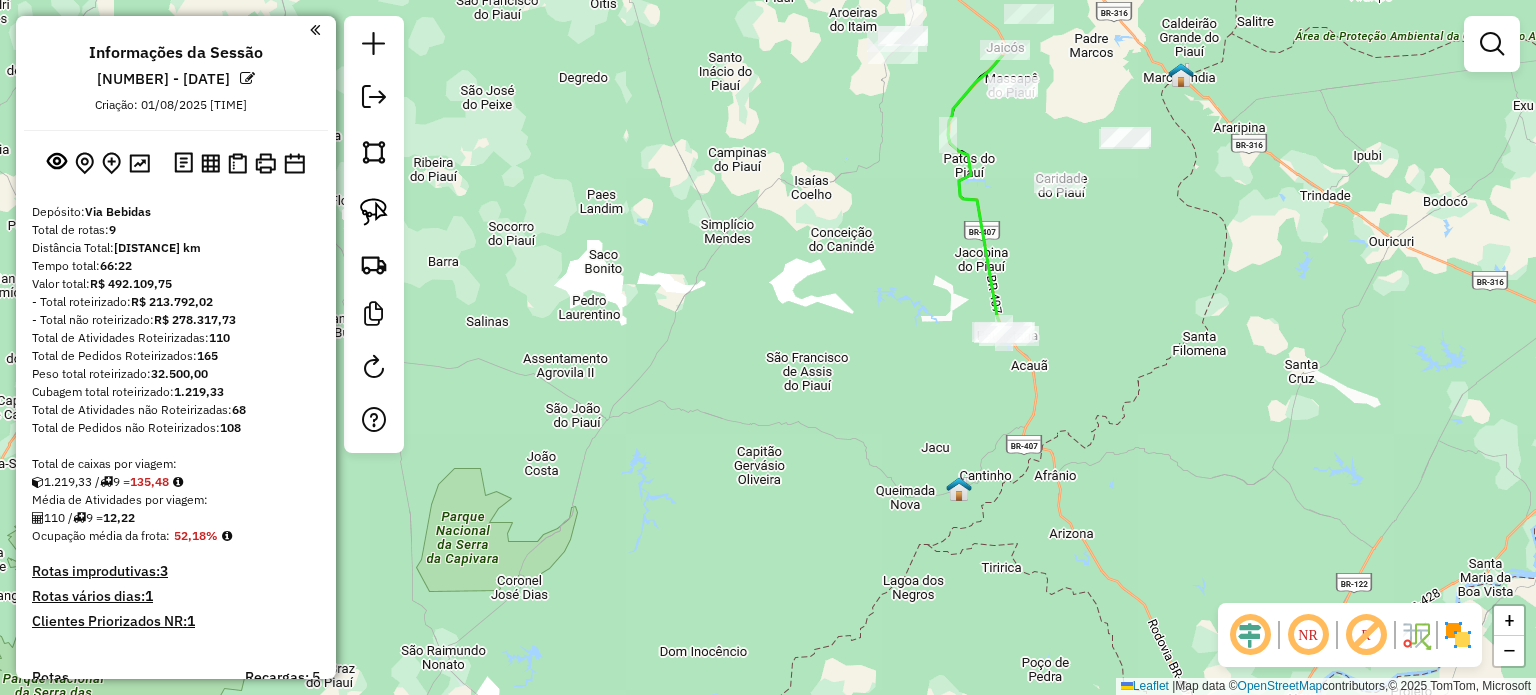 drag, startPoint x: 1102, startPoint y: 175, endPoint x: 997, endPoint y: 674, distance: 509.92746 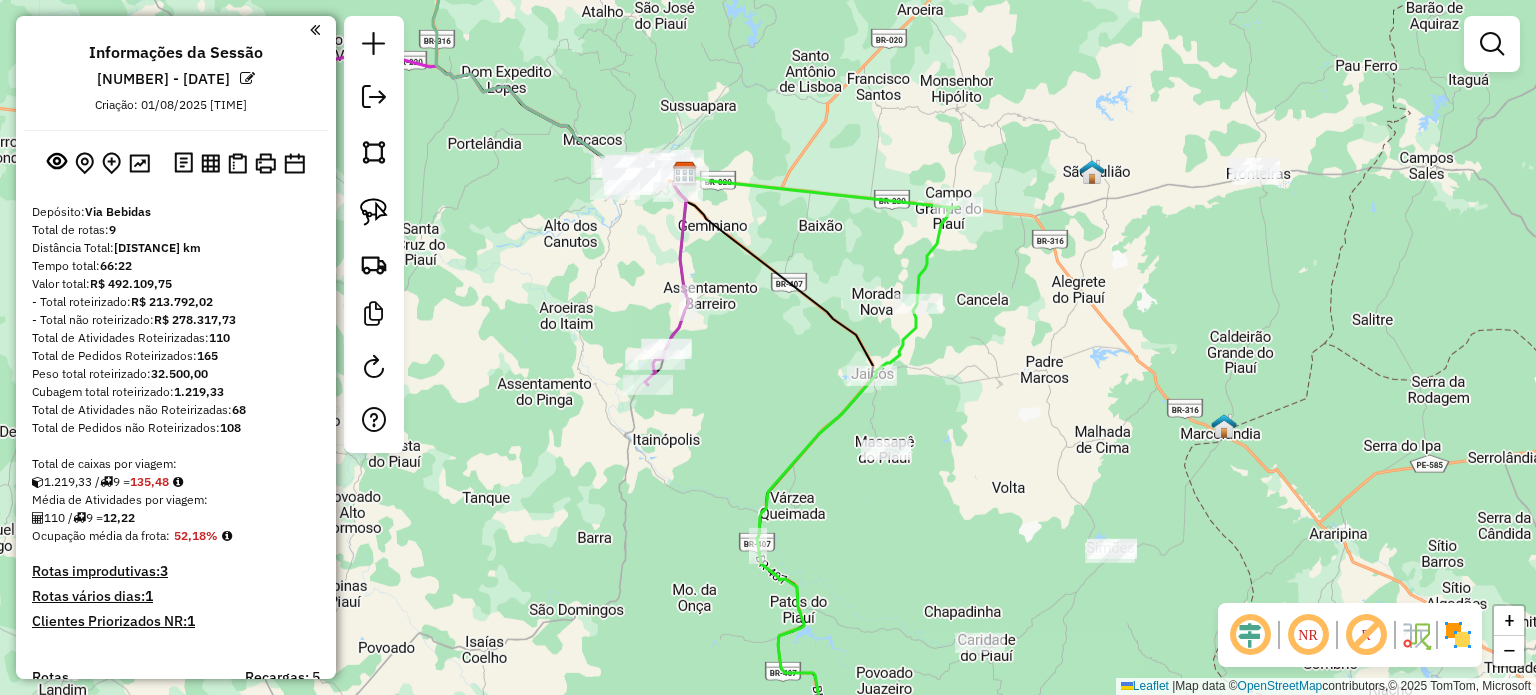 click 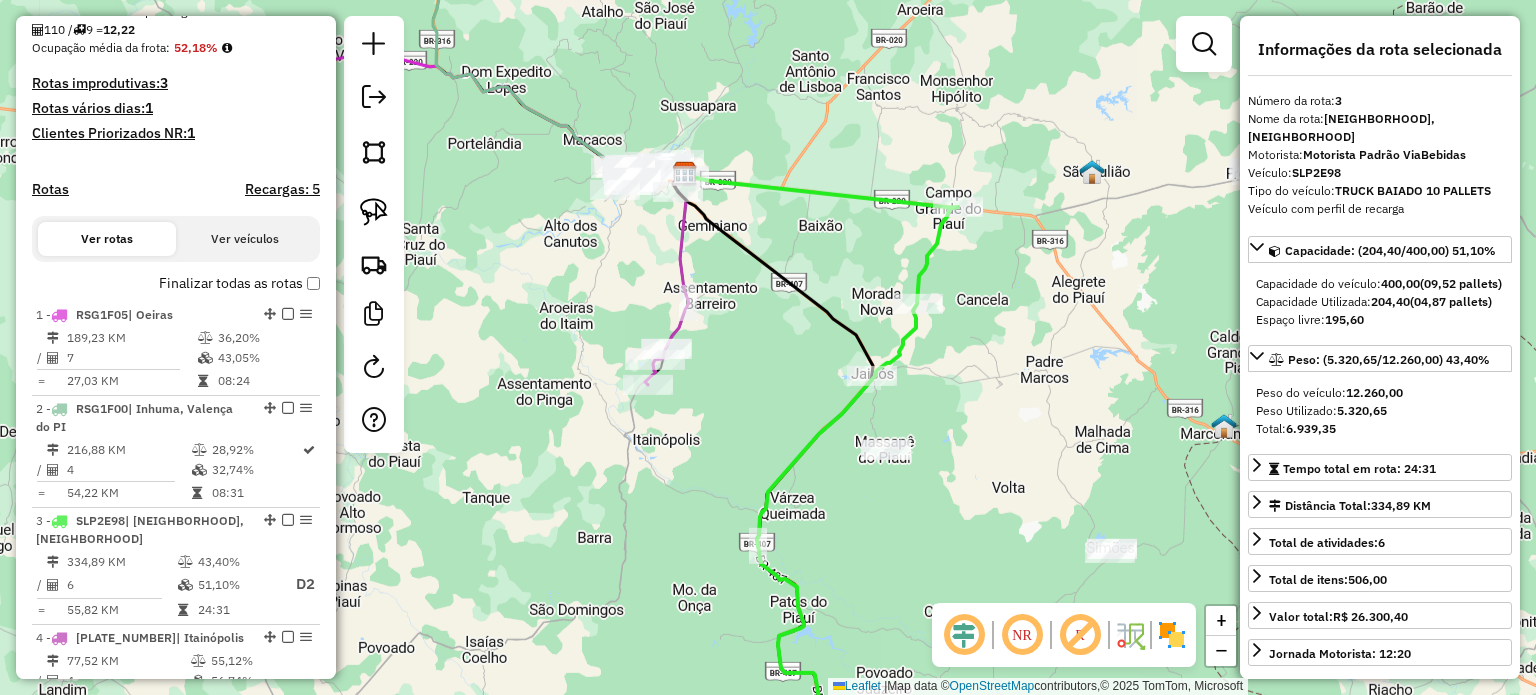 scroll, scrollTop: 980, scrollLeft: 0, axis: vertical 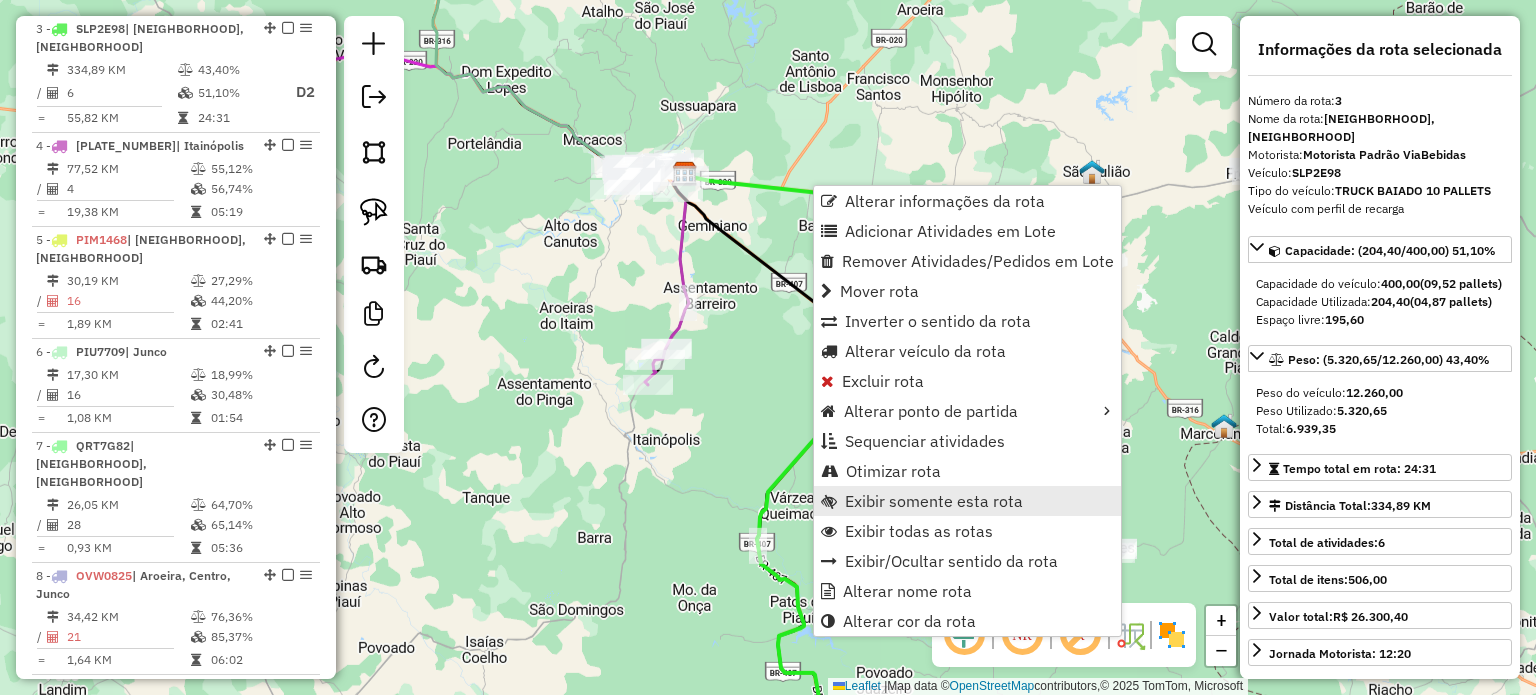click on "Exibir somente esta rota" at bounding box center (934, 501) 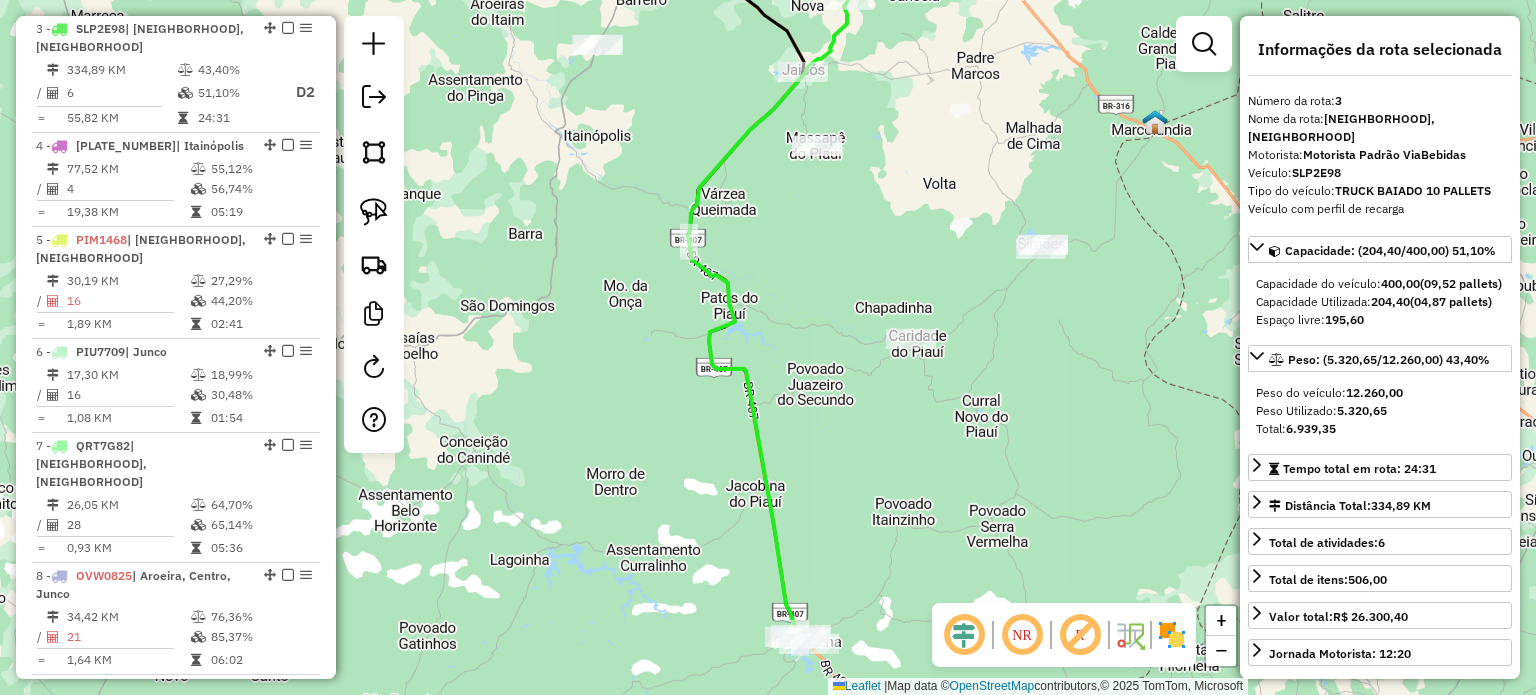 drag, startPoint x: 923, startPoint y: 345, endPoint x: 932, endPoint y: 305, distance: 41 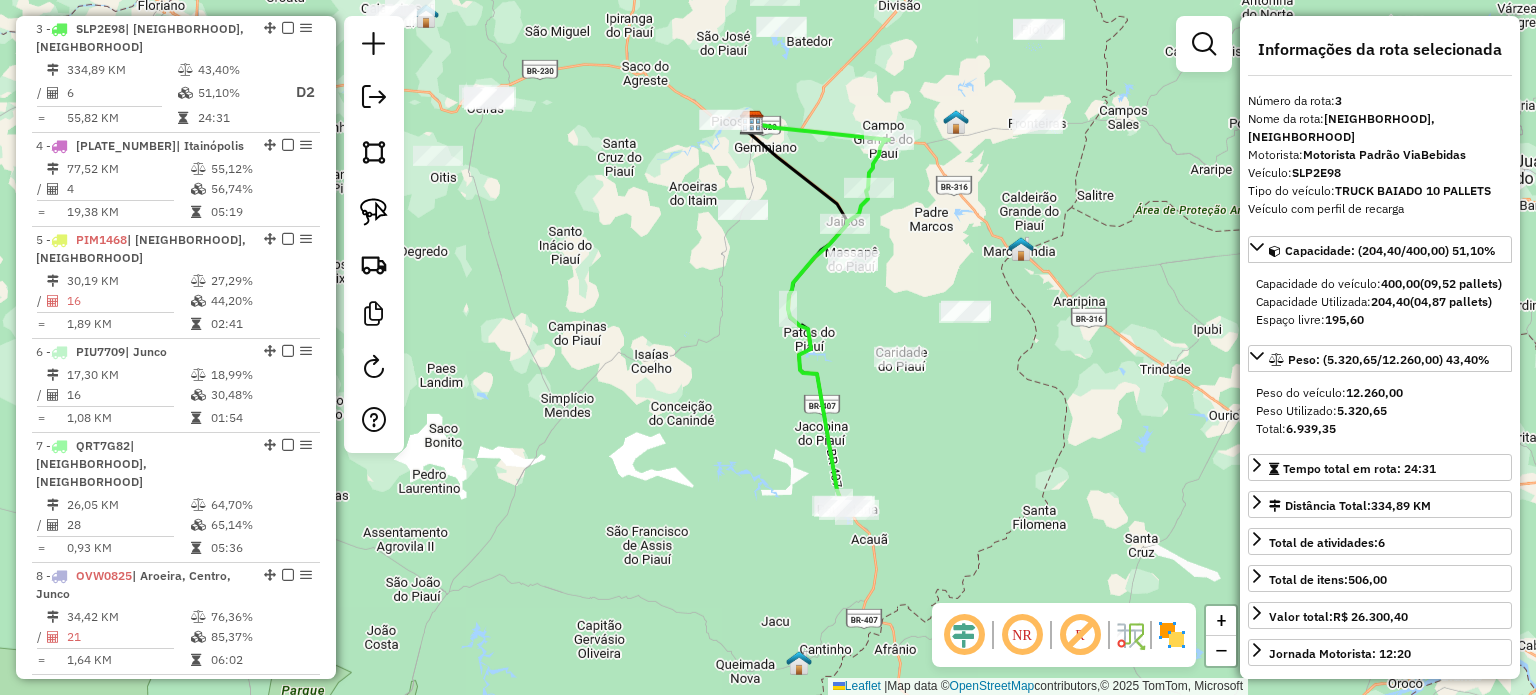 drag, startPoint x: 925, startPoint y: 312, endPoint x: 910, endPoint y: 338, distance: 30.016663 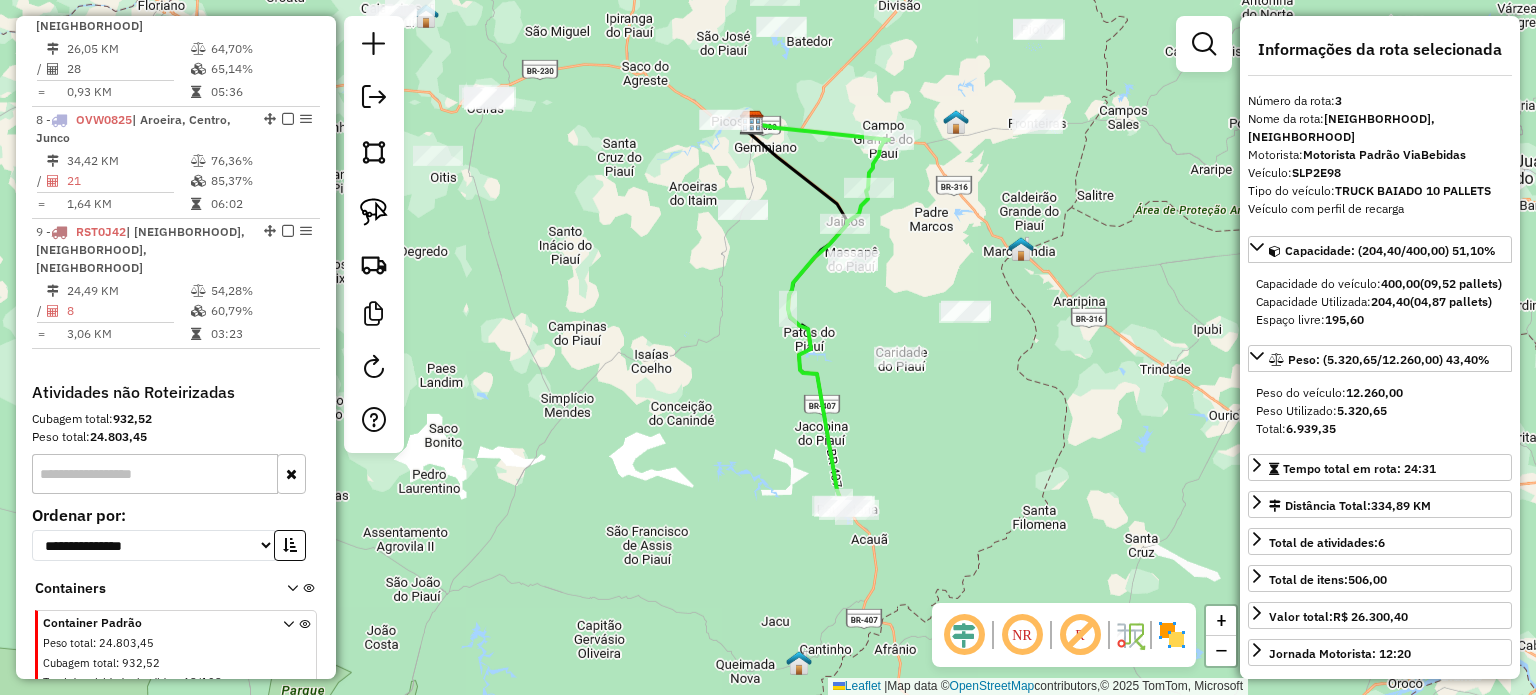 scroll, scrollTop: 1442, scrollLeft: 0, axis: vertical 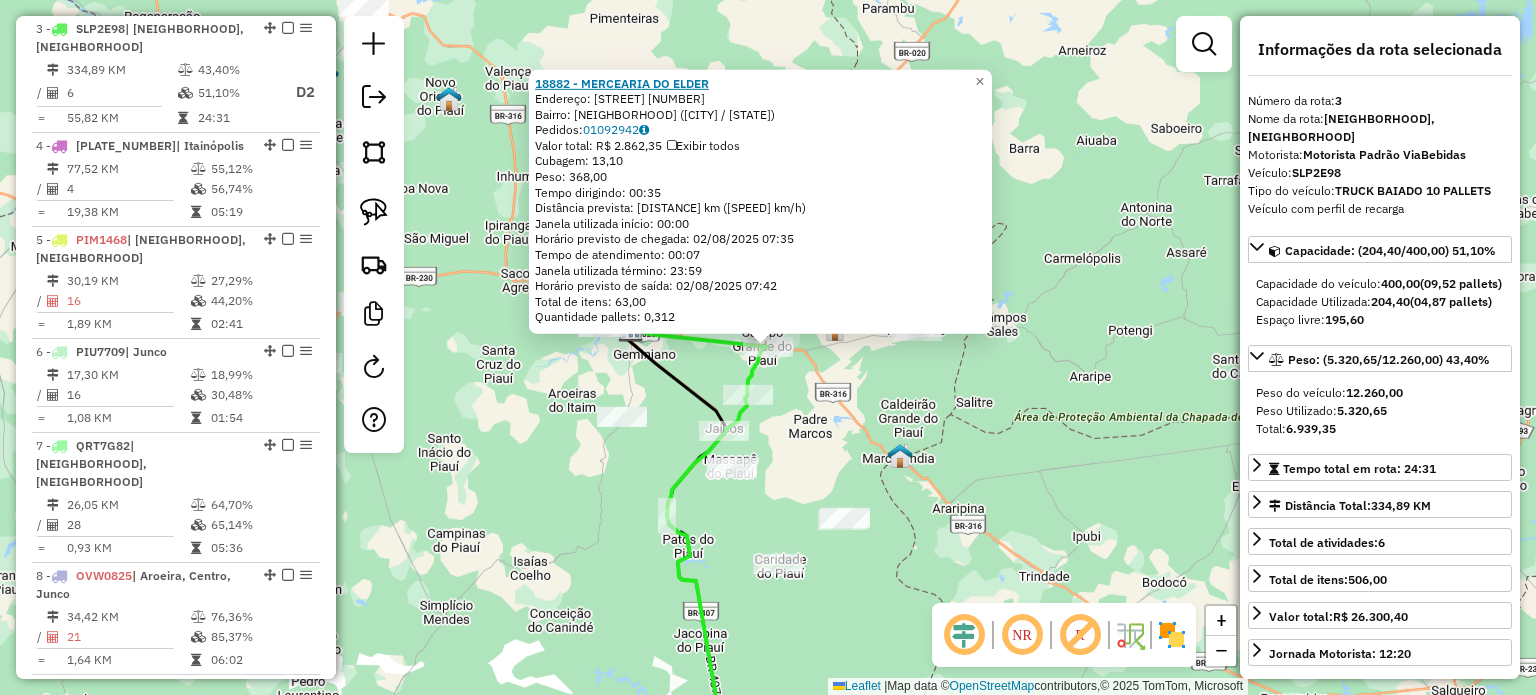 drag, startPoint x: 536, startPoint y: 82, endPoint x: 579, endPoint y: 82, distance: 43 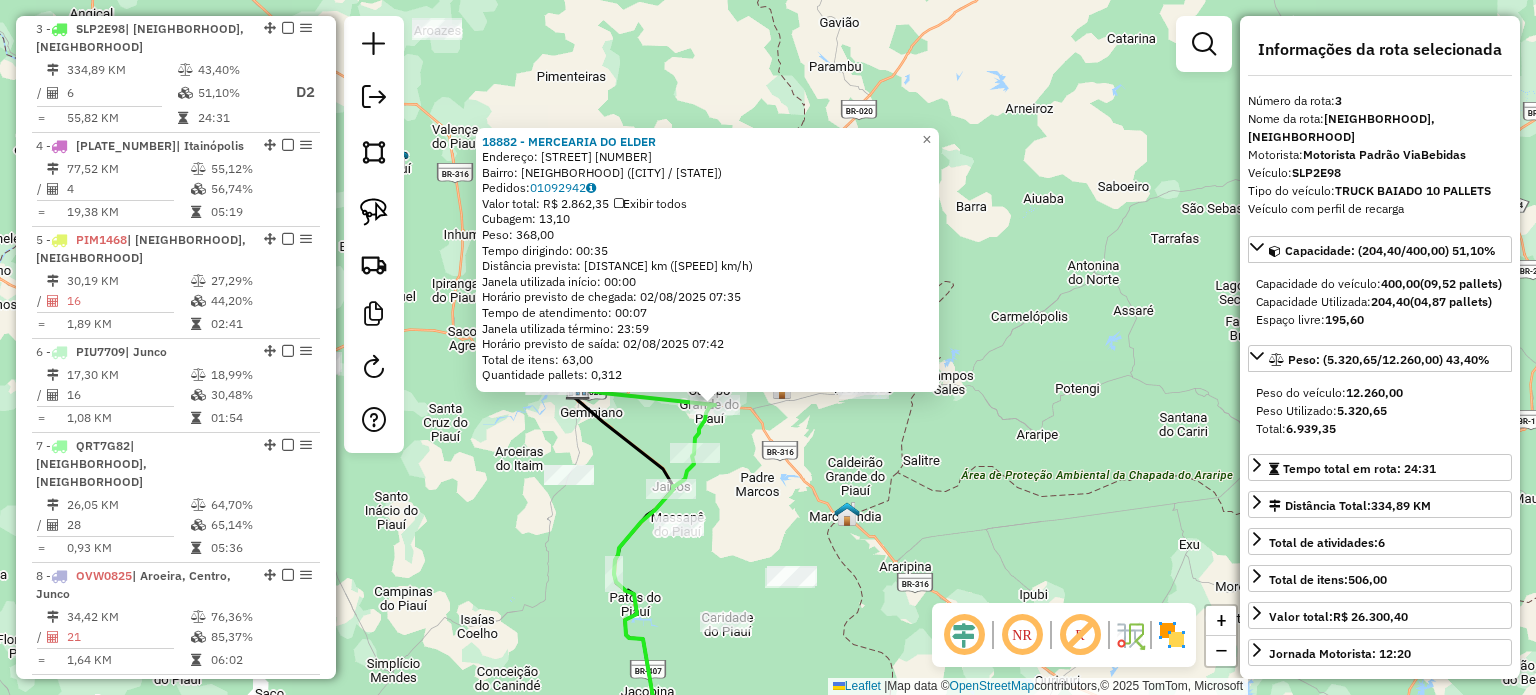 drag, startPoint x: 949, startPoint y: 238, endPoint x: 1133, endPoint y: 298, distance: 193.53552 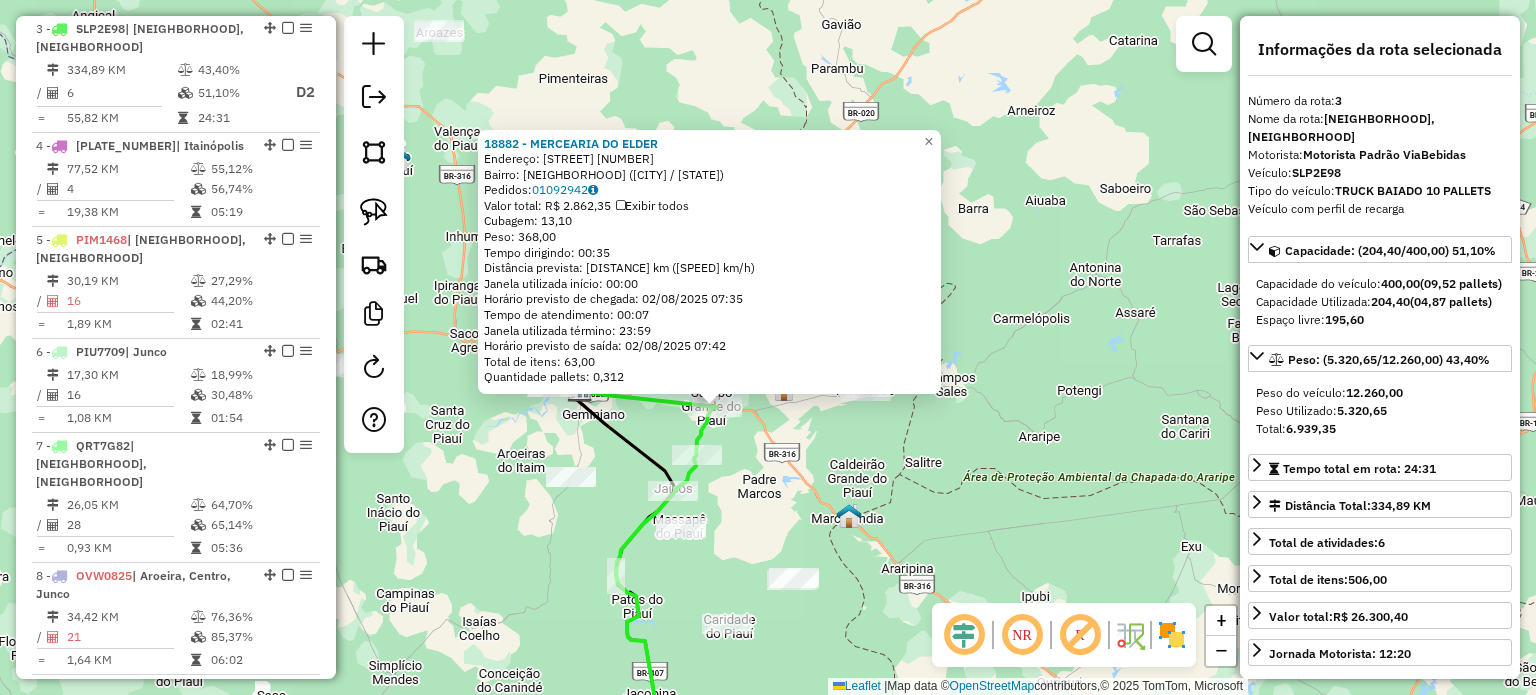 drag, startPoint x: 718, startPoint y: 144, endPoint x: 488, endPoint y: 143, distance: 230.00217 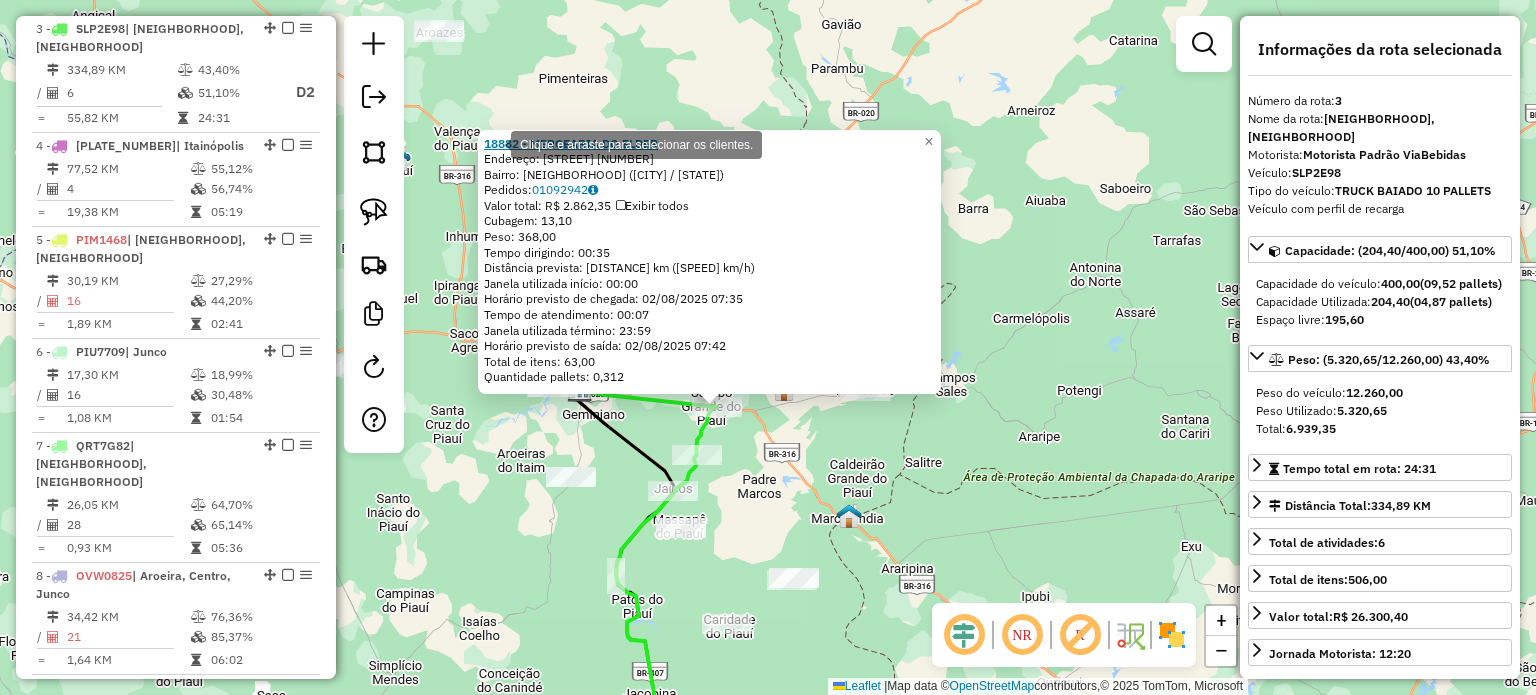 copy on "18882 - MERCEARIA DO ELDER" 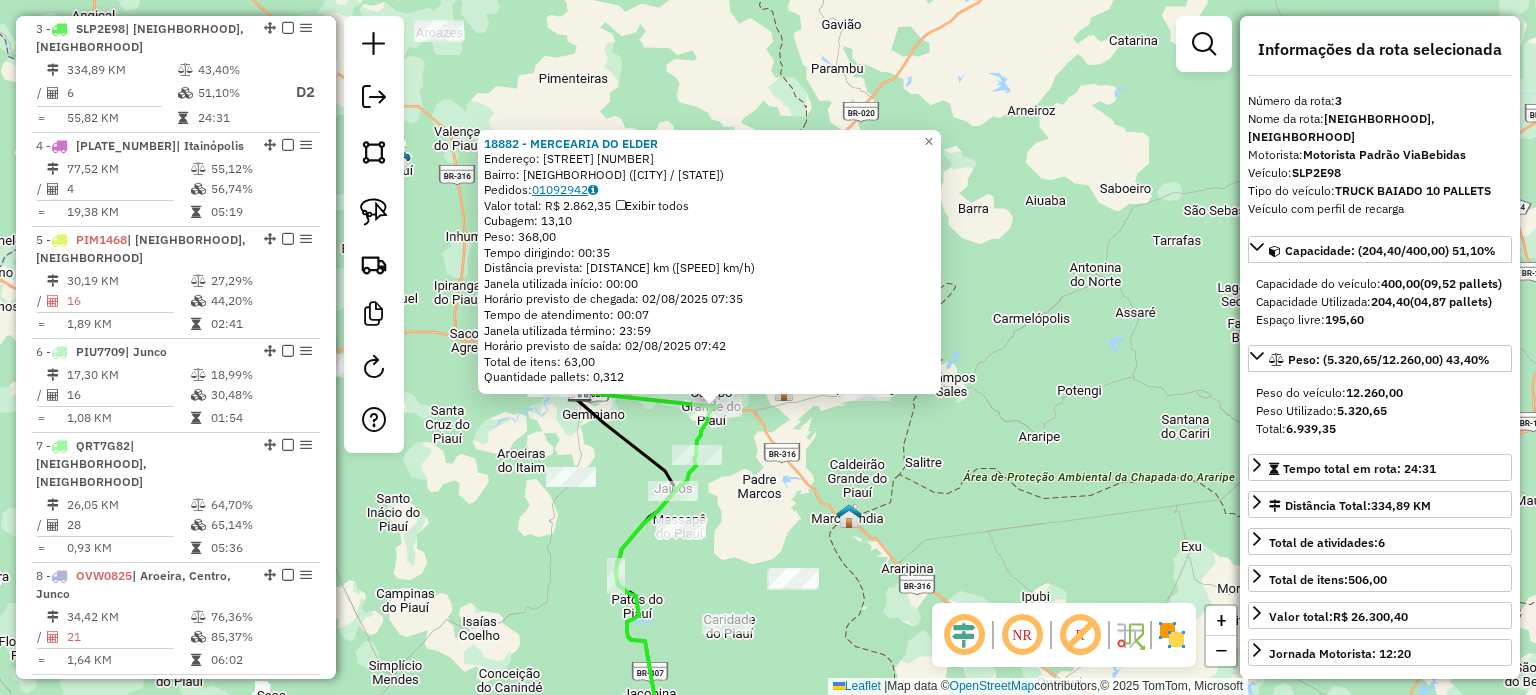click on "01092942" 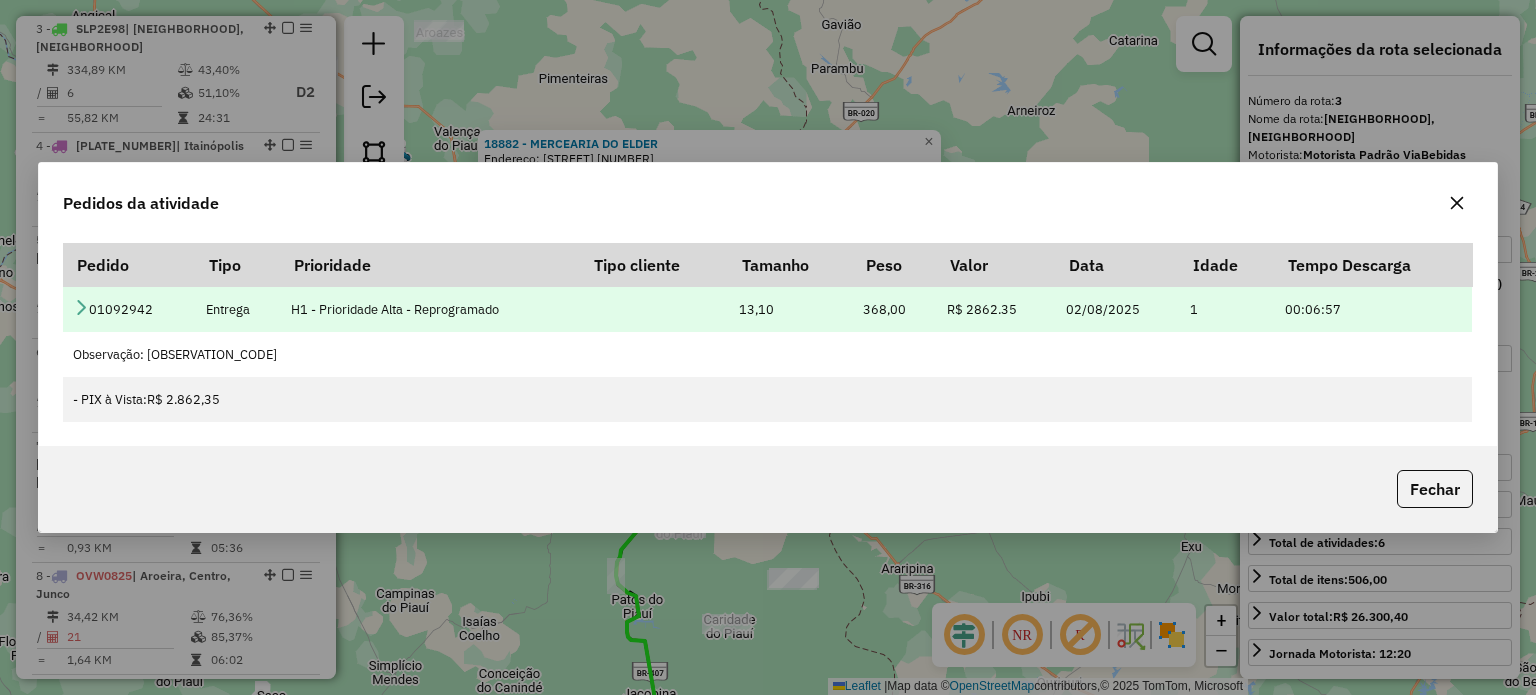 click at bounding box center (81, 307) 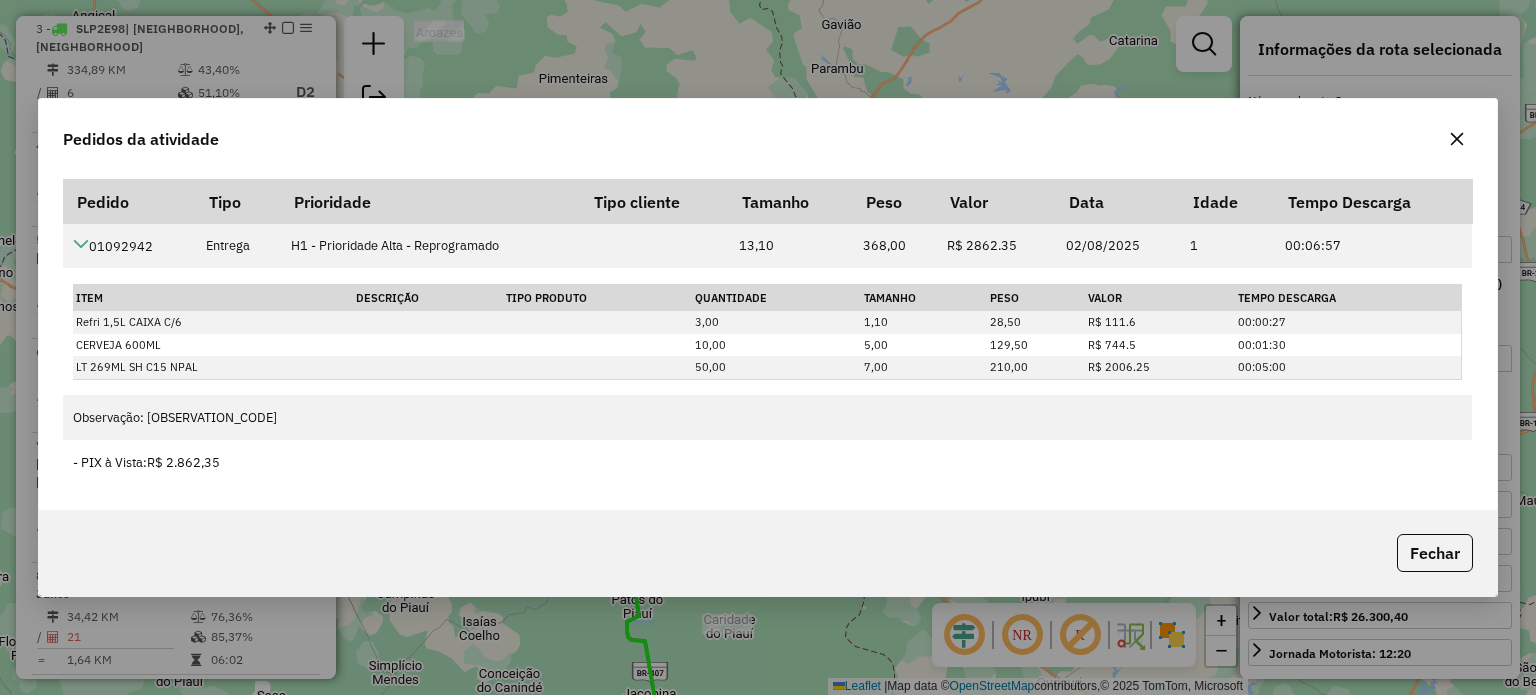 click on "Pedidos da atividade Pedido Tipo Prioridade Tipo cliente Tamanho Peso Valor Data Idade Tempo Descarga  01092942  Entrega  H1 - Prioridade Alta - Reprogramado  13,10 368,00 R$ 2862.35 02/08/2025 1 00:06:57 Item  Descrição   Tipo Produto   Quantidade  Tamanho Peso Valor  Tempo Descarga  Refri 1,5L CAIXA C/6 3,00 1,10 28,50 R$ 111.6 00:00:27 CERVEJA 600ML 10,00 5,00 129,50 R$ 744.5 00:01:30 LT 269ML SH C15 NPAL 50,00 7,00 210,00 R$ 2006.25 00:05:00  Observação: 092942000001   - PIX à Vista:  R$ 2.862,35   Fechar" 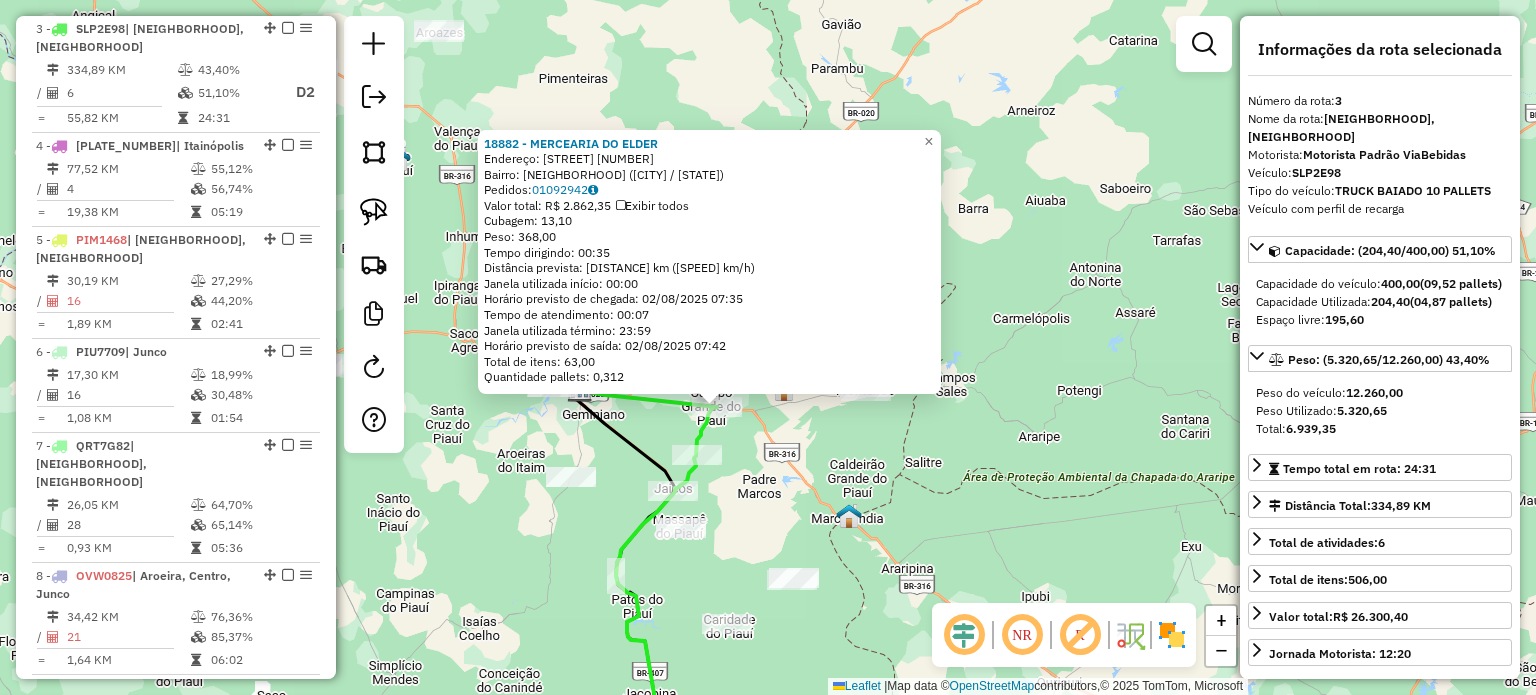 click on "18882 - [BUSINESS_NAME]  Endereço:  [STREET] [NUMBER]   Bairro: [NEIGHBORHOOD] ([CITY] / [STATE])   Pedidos:  01092942   Valor total: R$ 2.862,35   Exibir todos   Cubagem: 13,10  Peso: 368,00  Tempo dirigindo: 00:35   Distância prevista: 42,994 km (73,70 km/h)   Janela utilizada início: 00:00   Horário previsto de chegada: 02/08/2025 07:35   Tempo de atendimento: 00:07   Janela utilizada término: 23:59   Horário previsto de saída: 02/08/2025 07:42   Total de itens: 63,00   Quantidade pallets: 0,312  × Janela de atendimento Grade de atendimento Capacidade Transportadoras Veículos Cliente Pedidos  Rotas Selecione os dias de semana para filtrar as janelas de atendimento  Seg   Ter   Qua   Qui   Sex   Sáb   Dom  Informe o período da janela de atendimento: De: Até:  Filtrar exatamente a janela do cliente  Considerar janela de atendimento padrão  Selecione os dias de semana para filtrar as grades de atendimento  Seg   Ter   Qua   Qui   Sex   Sáb   Dom   Peso mínimo:   Peso máximo:   De:  De:" 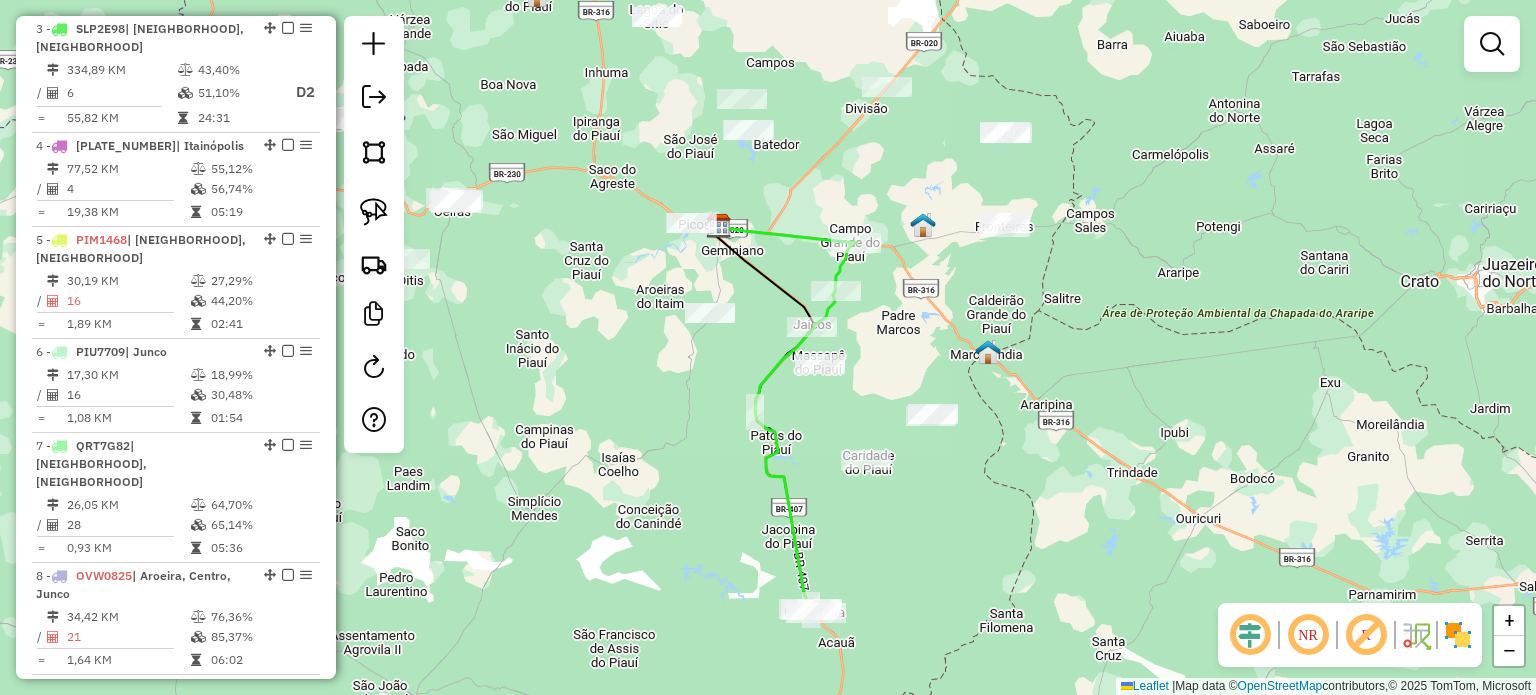 drag, startPoint x: 985, startPoint y: 399, endPoint x: 987, endPoint y: 289, distance: 110.01818 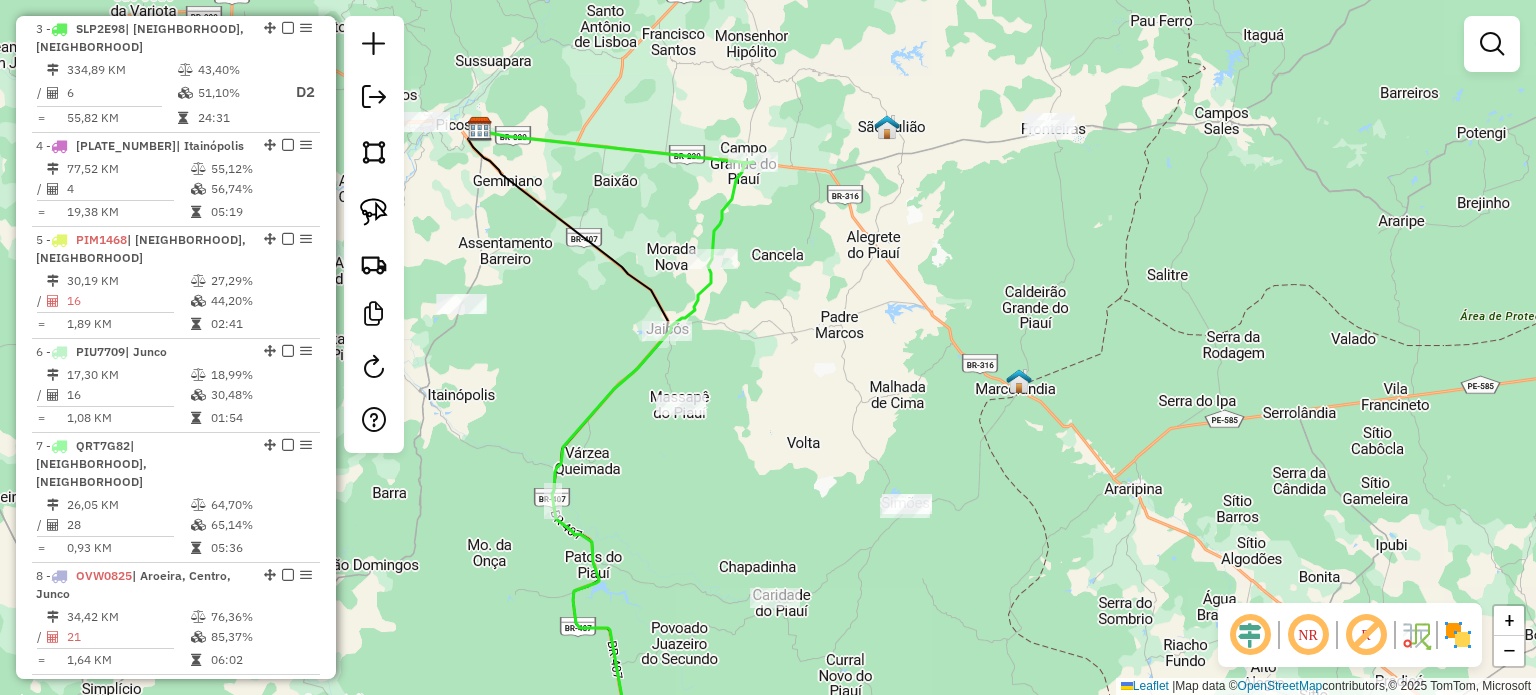 drag, startPoint x: 795, startPoint y: 235, endPoint x: 912, endPoint y: 239, distance: 117.06836 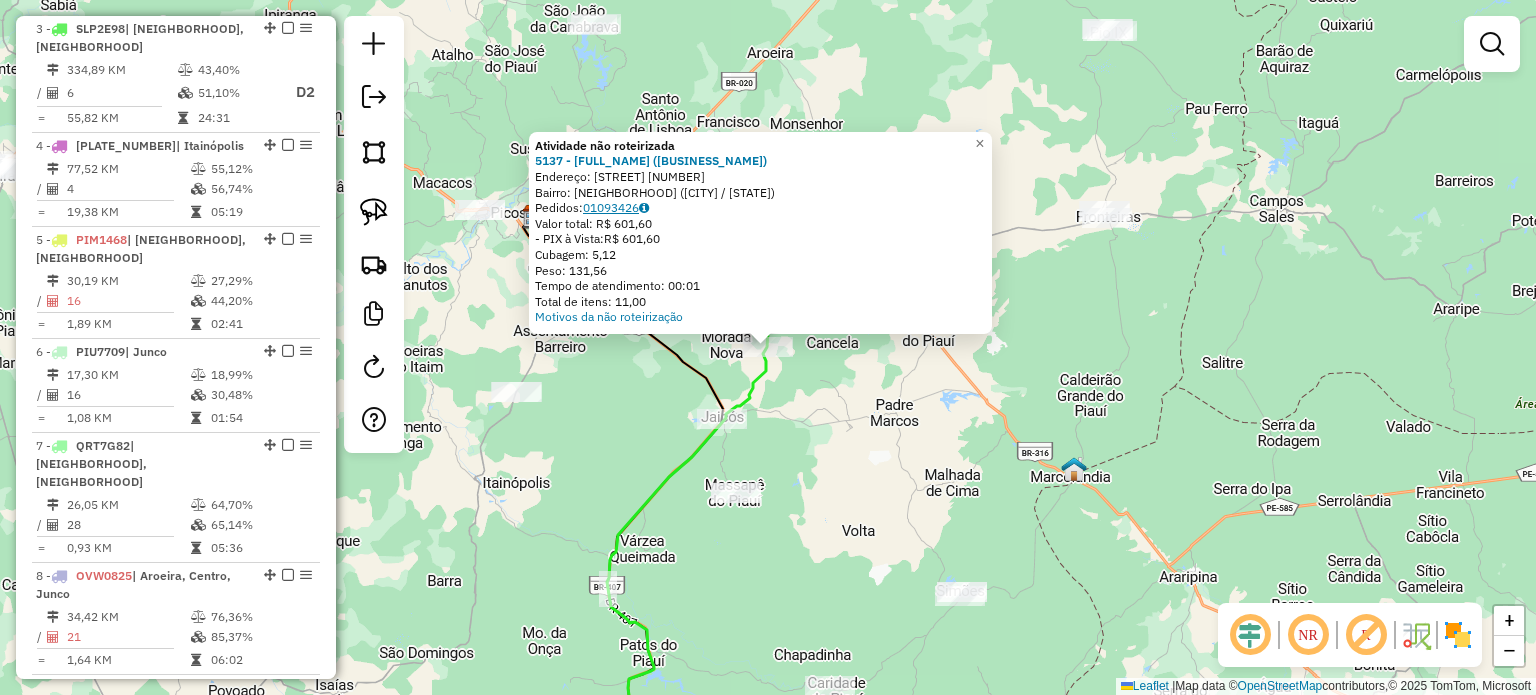 click on "01093426" 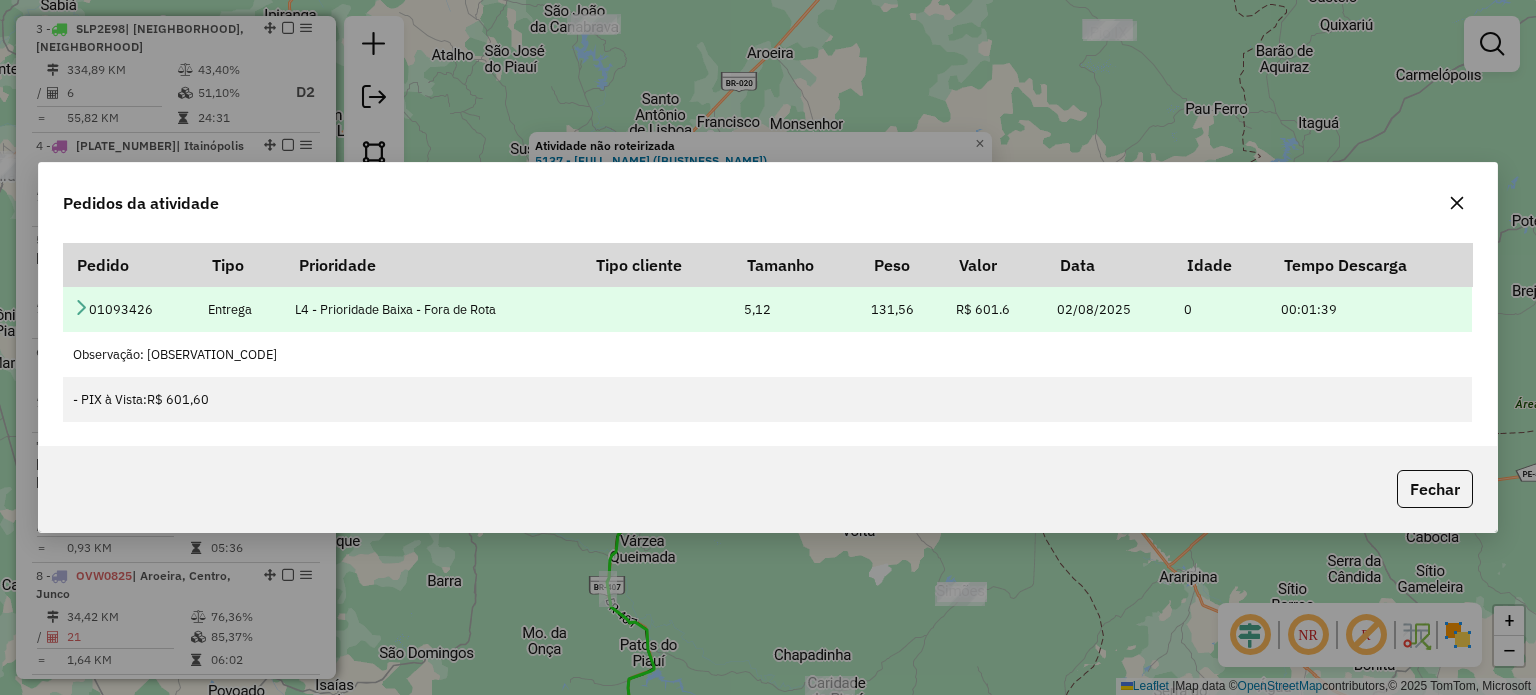 click at bounding box center [81, 307] 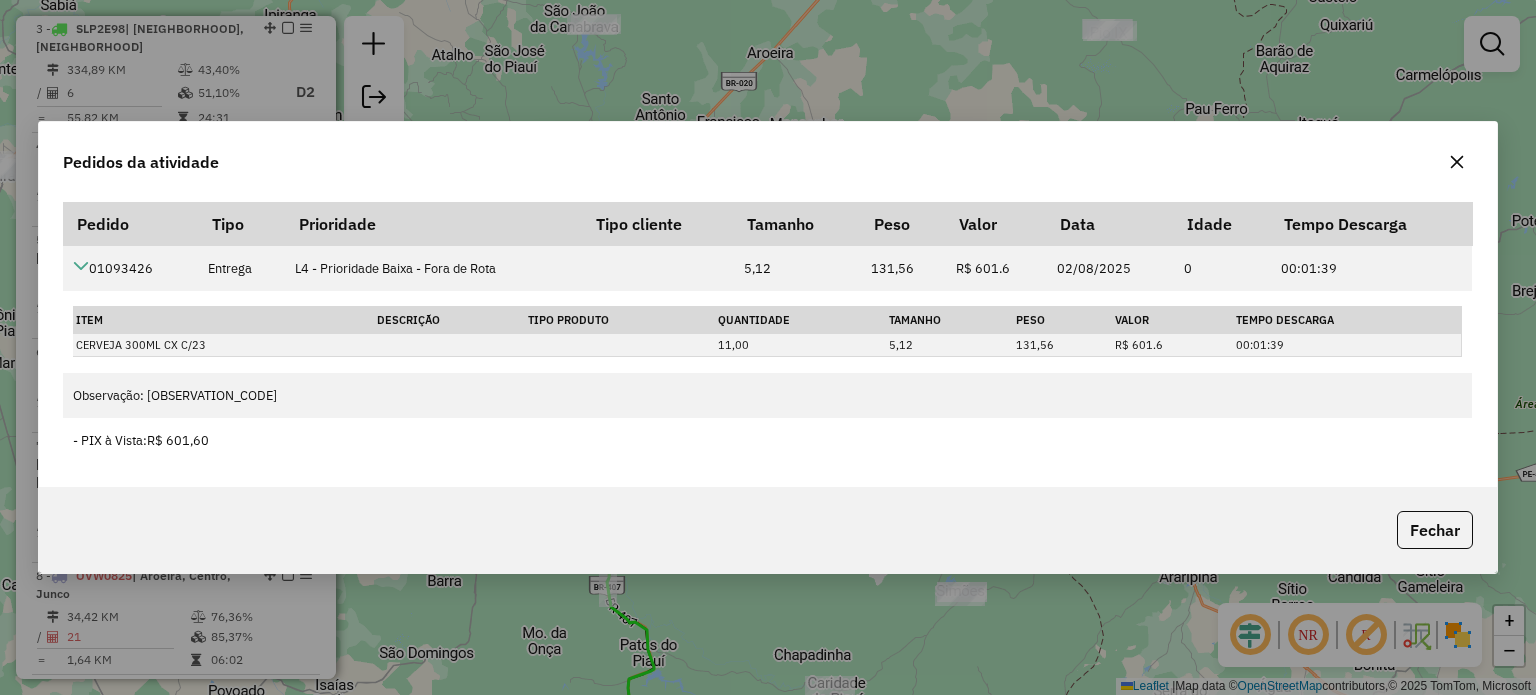 click on "Pedidos da atividade Pedido Tipo Prioridade Tipo cliente Tamanho Peso Valor Data Idade Tempo Descarga  01093426  Entrega  L4 - Prioridade Baixa - Fora de Rota  5,12 131,56 R$ 601.6 02/08/2025 0 00:01:39 Item  Descrição   Tipo Produto   Quantidade  Tamanho Peso Valor  Tempo Descarga  CERVEJA 300ML CX C/23 11,00 5,12 131,56 R$ 601.6 00:01:39  Observação: 093426155859   - PIX à Vista:  R$ 601,60   Fechar" 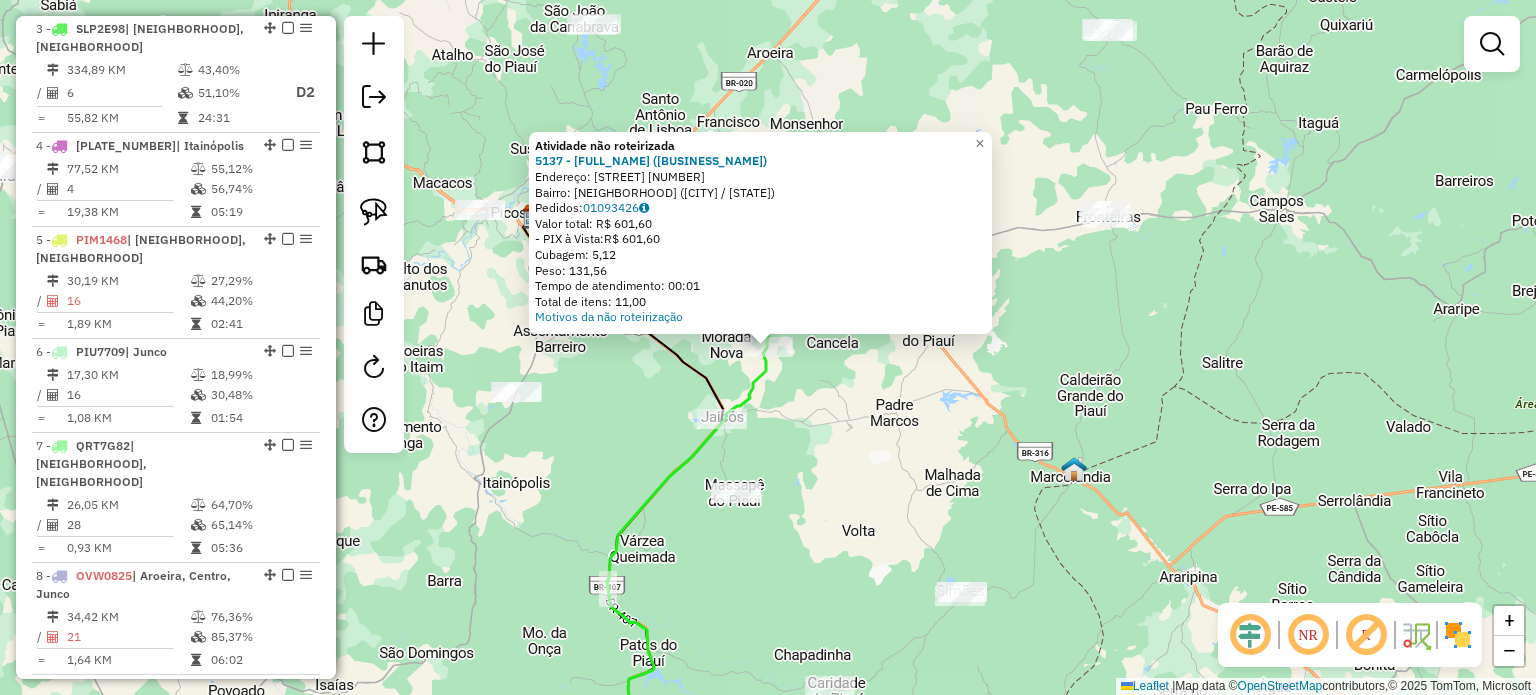 drag, startPoint x: 539, startPoint y: 167, endPoint x: 924, endPoint y: 166, distance: 385.0013 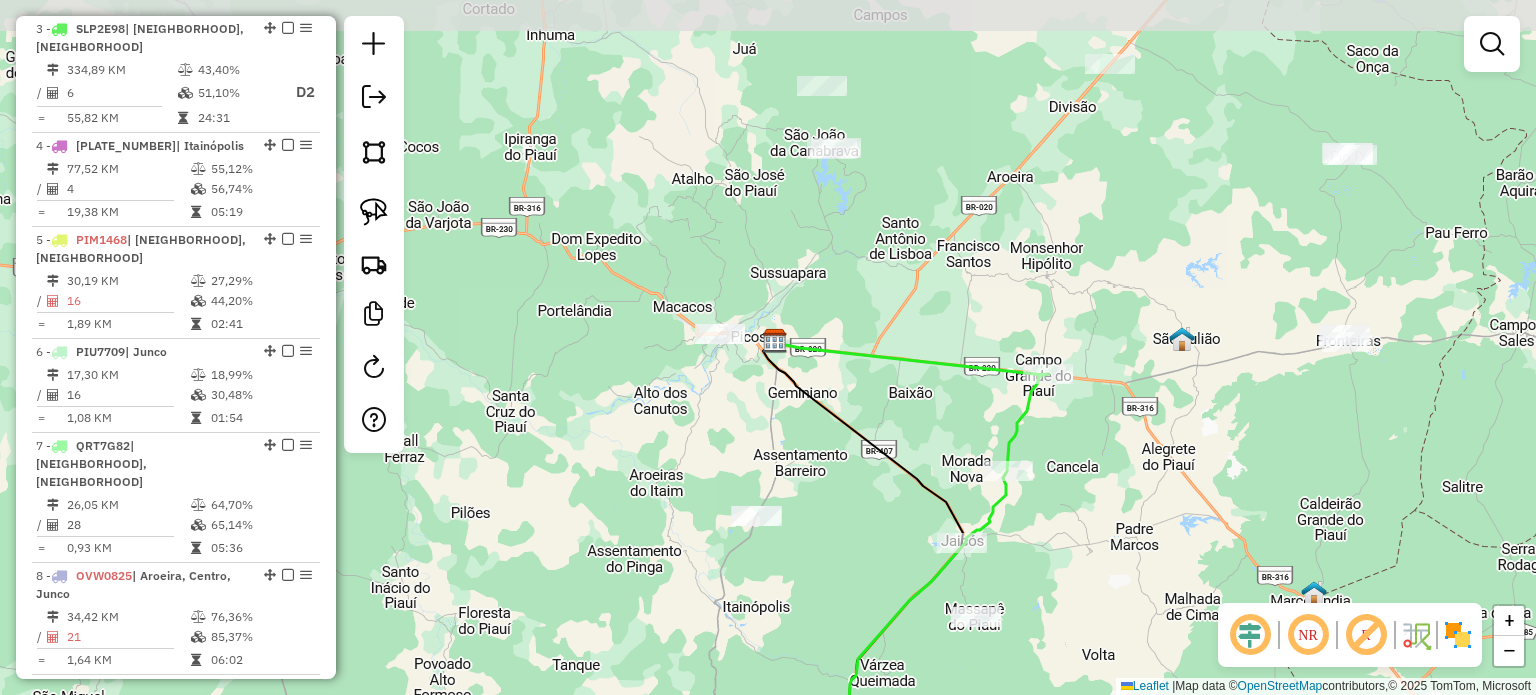 drag, startPoint x: 704, startPoint y: 339, endPoint x: 922, endPoint y: 456, distance: 247.41261 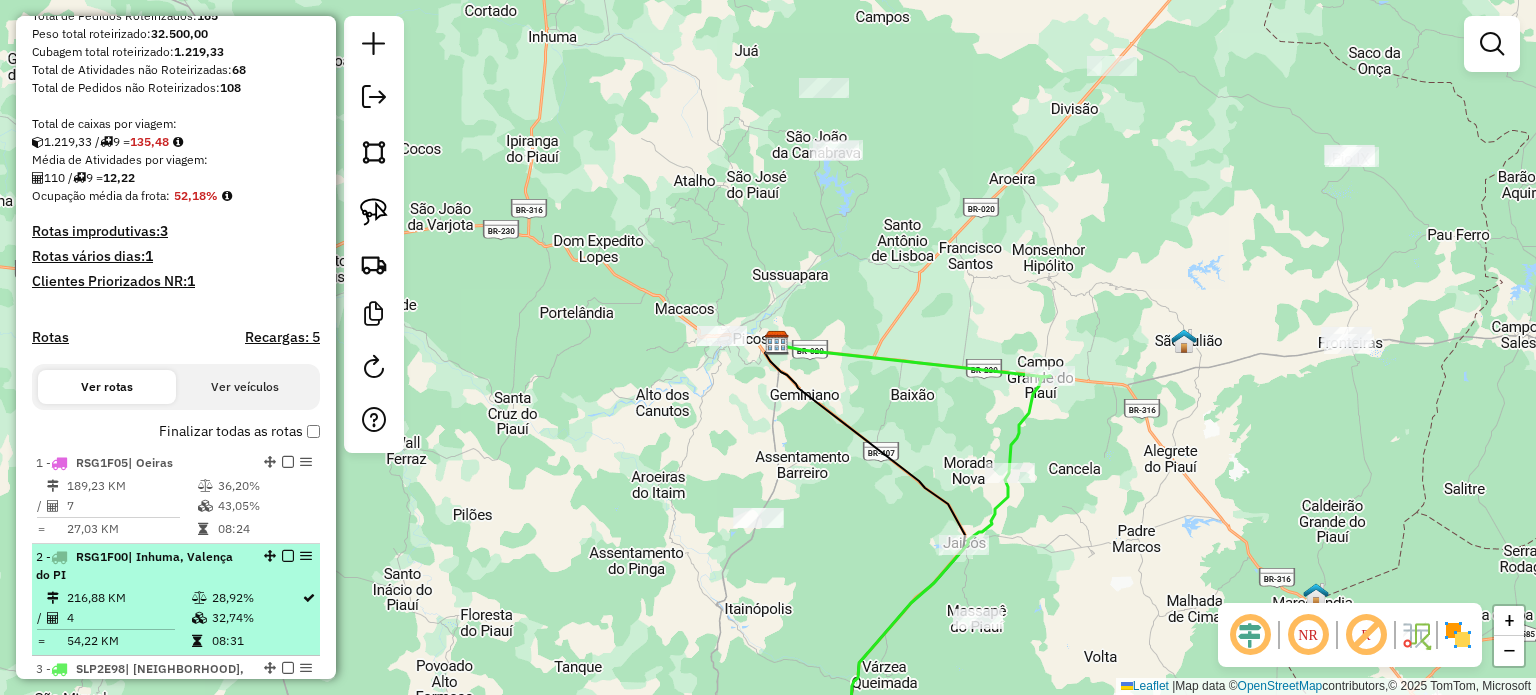 scroll, scrollTop: 400, scrollLeft: 0, axis: vertical 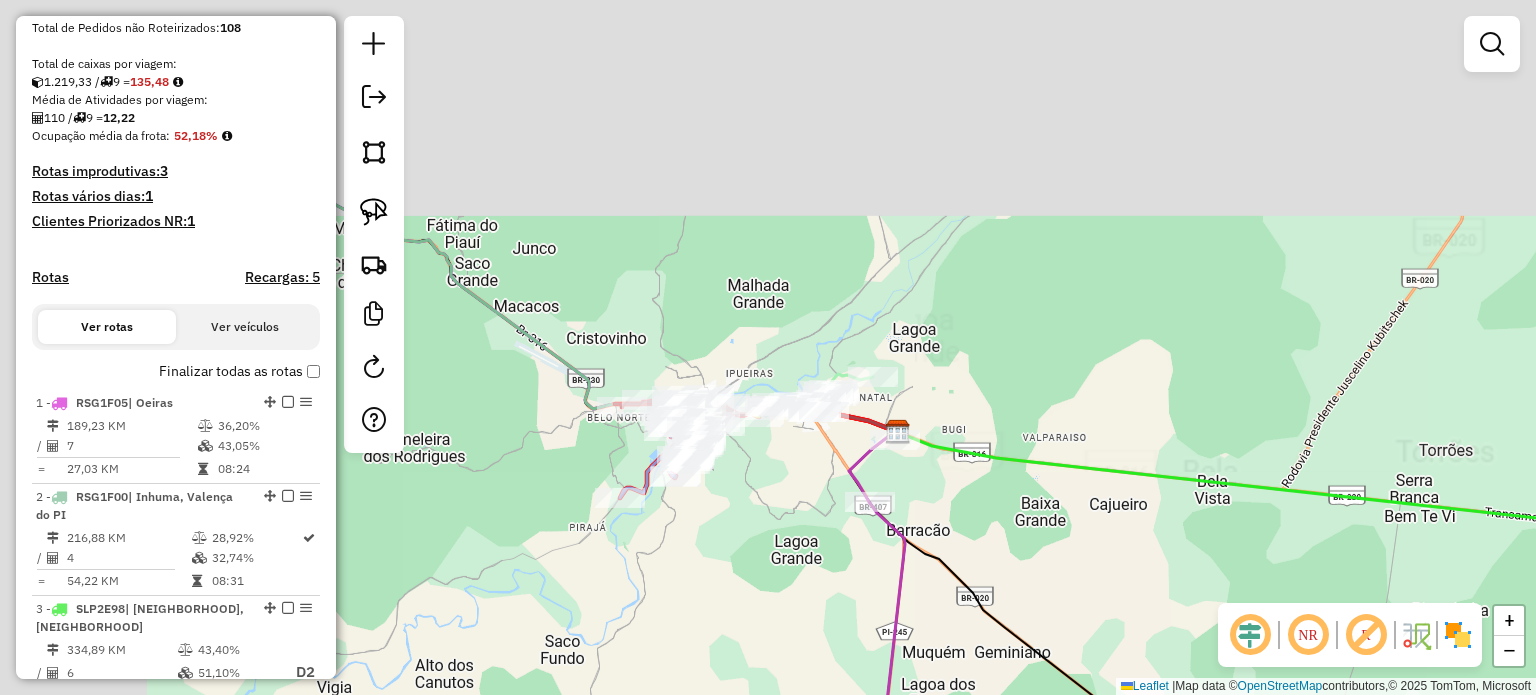 drag, startPoint x: 880, startPoint y: 446, endPoint x: 1037, endPoint y: 565, distance: 197.00253 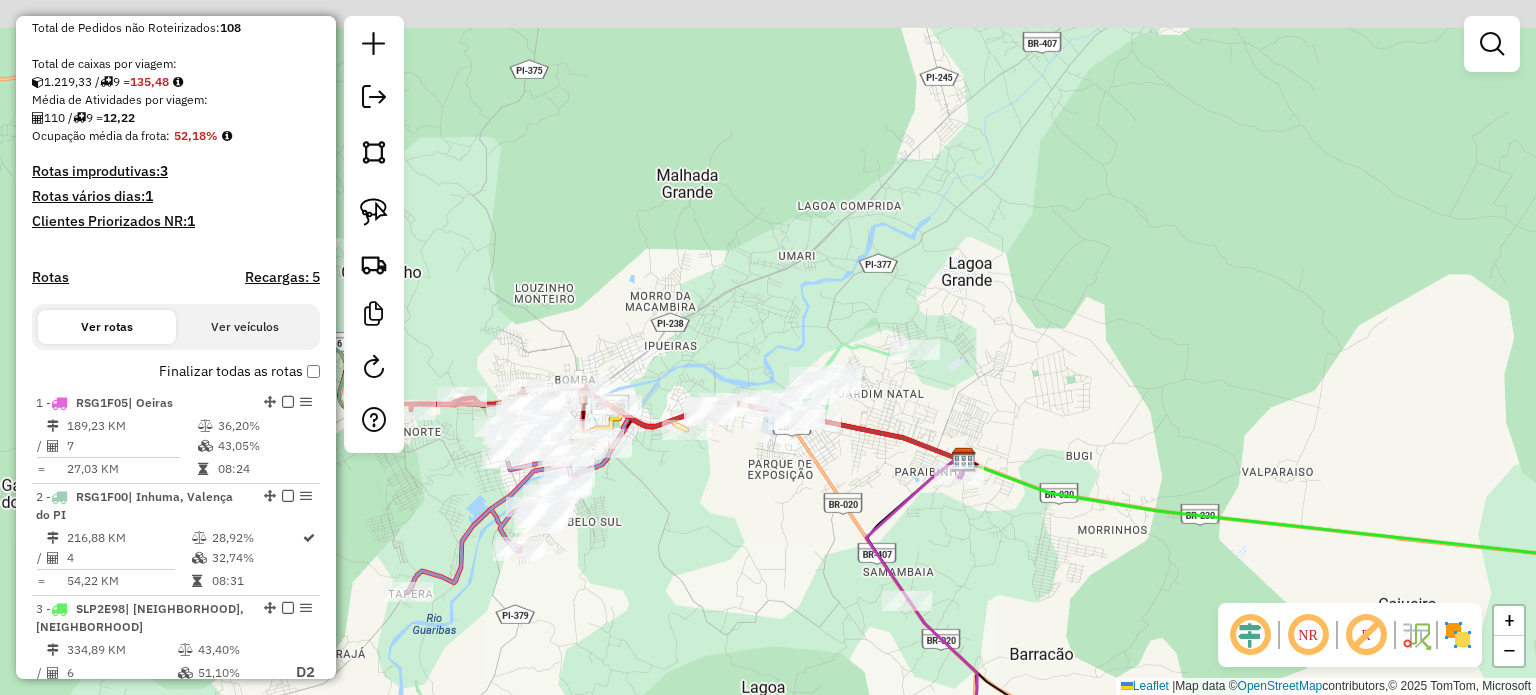 drag, startPoint x: 1005, startPoint y: 551, endPoint x: 1045, endPoint y: 571, distance: 44.72136 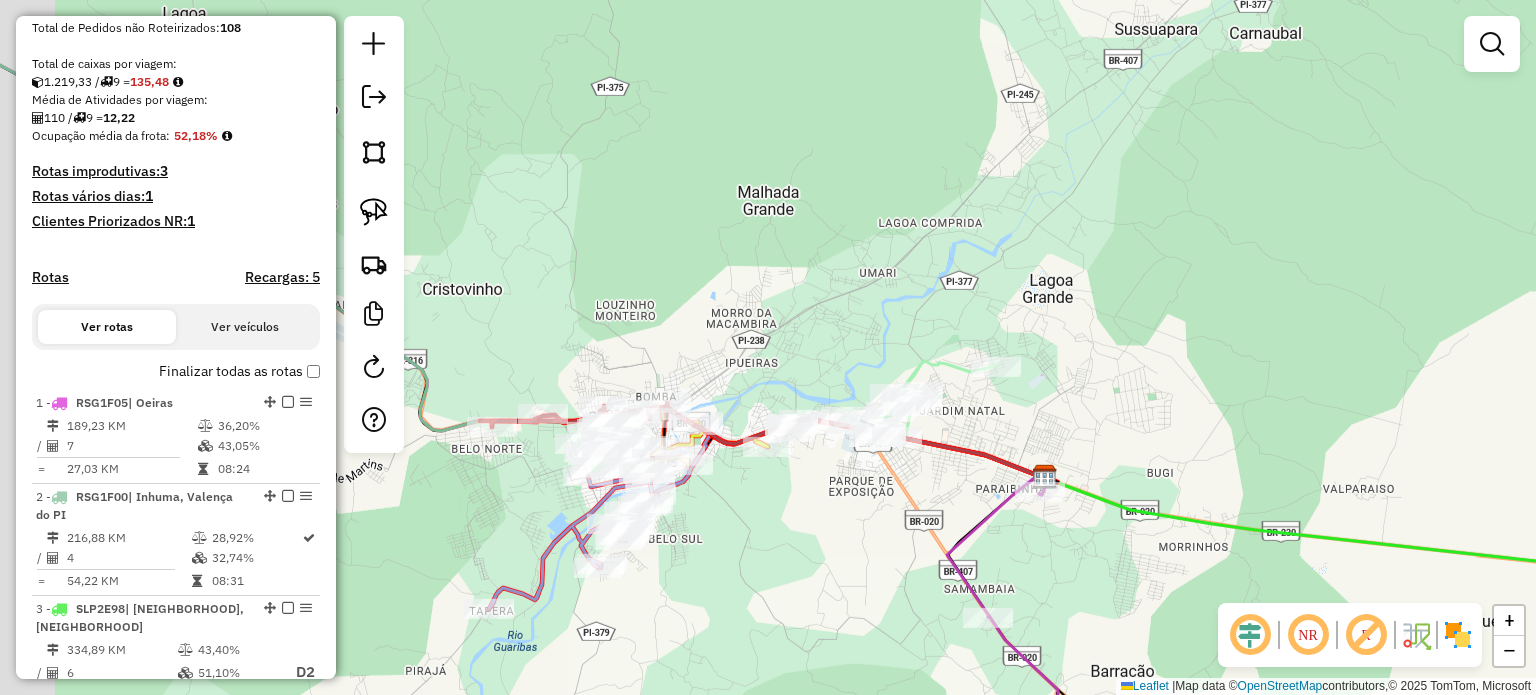 drag, startPoint x: 875, startPoint y: 425, endPoint x: 960, endPoint y: 445, distance: 87.32124 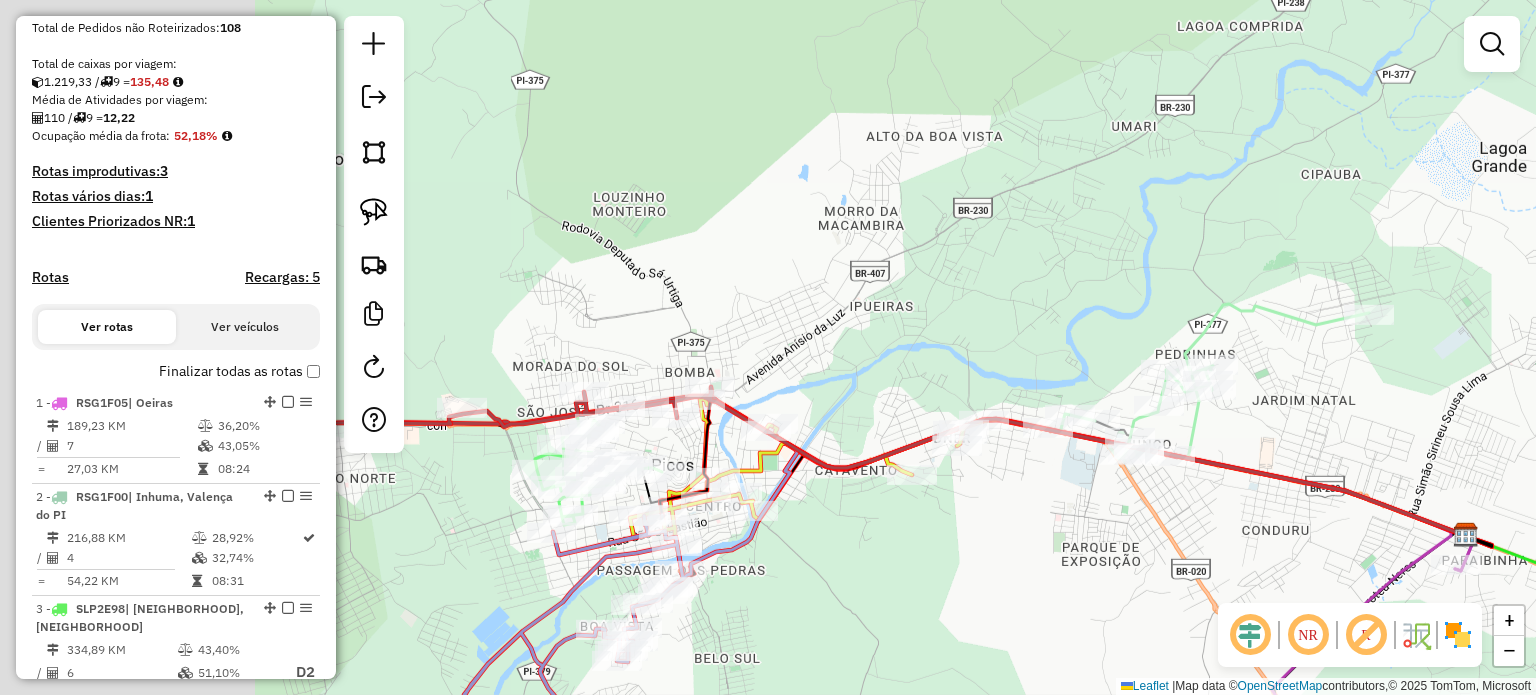 drag, startPoint x: 853, startPoint y: 493, endPoint x: 1219, endPoint y: 526, distance: 367.48468 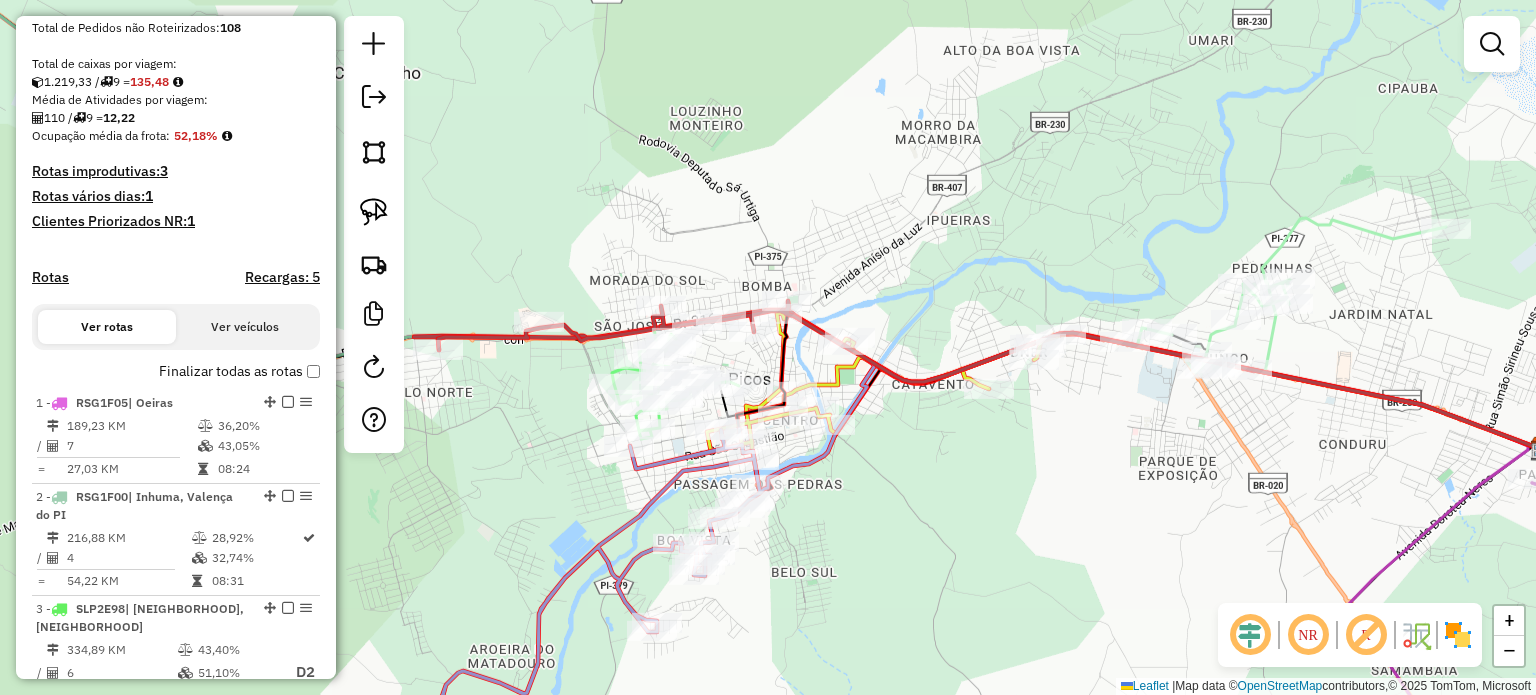 click 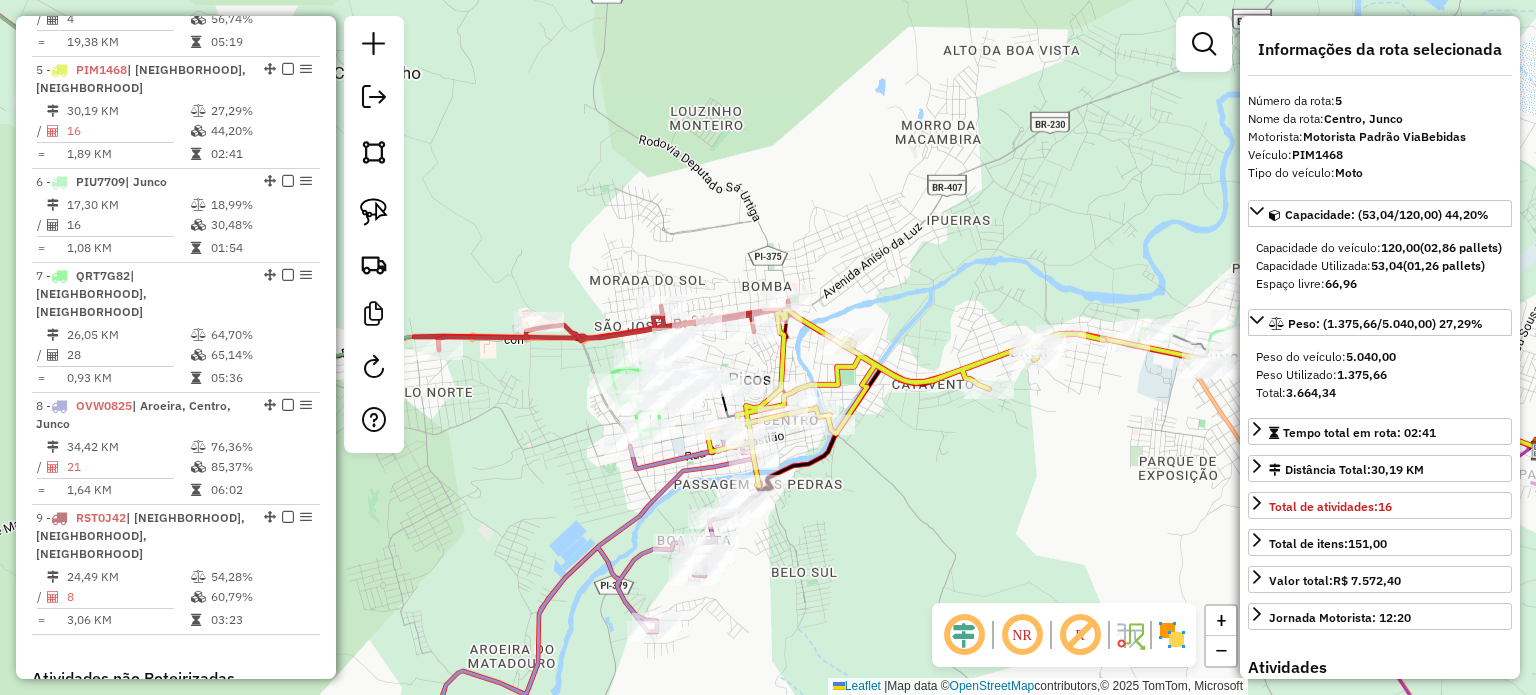 scroll, scrollTop: 1190, scrollLeft: 0, axis: vertical 